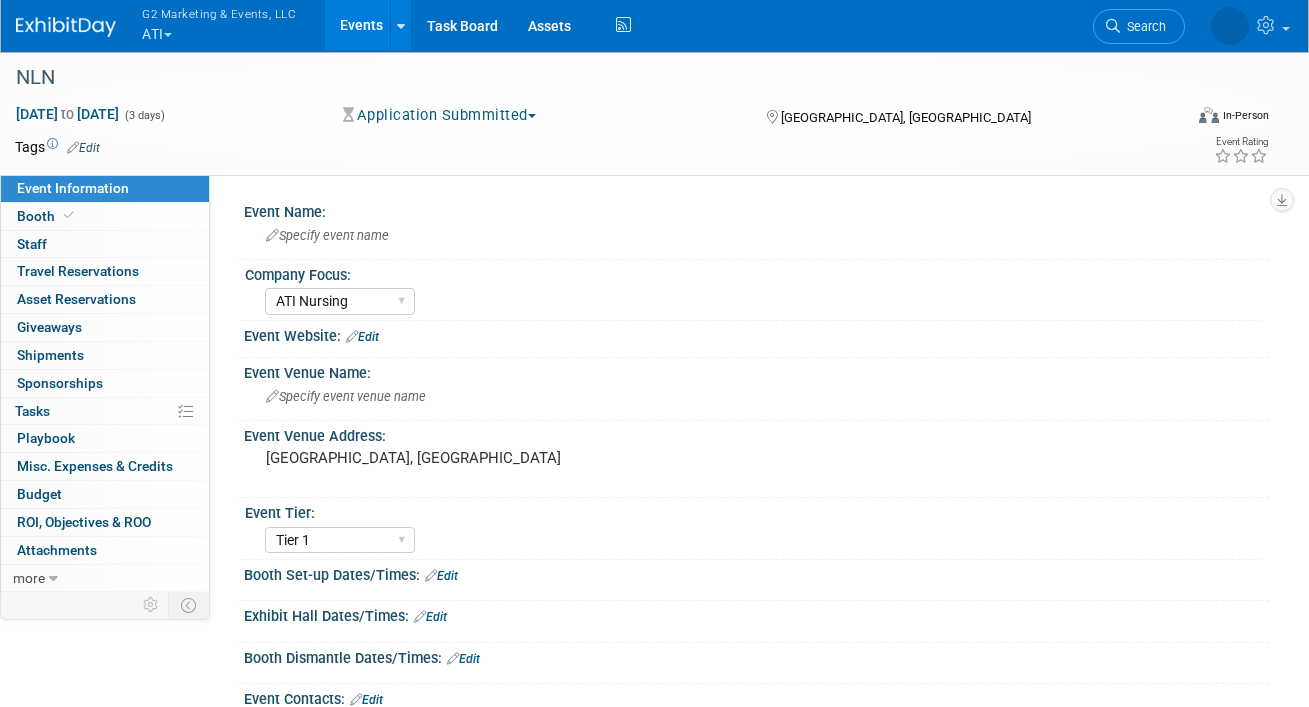 select on "ATI Nursing" 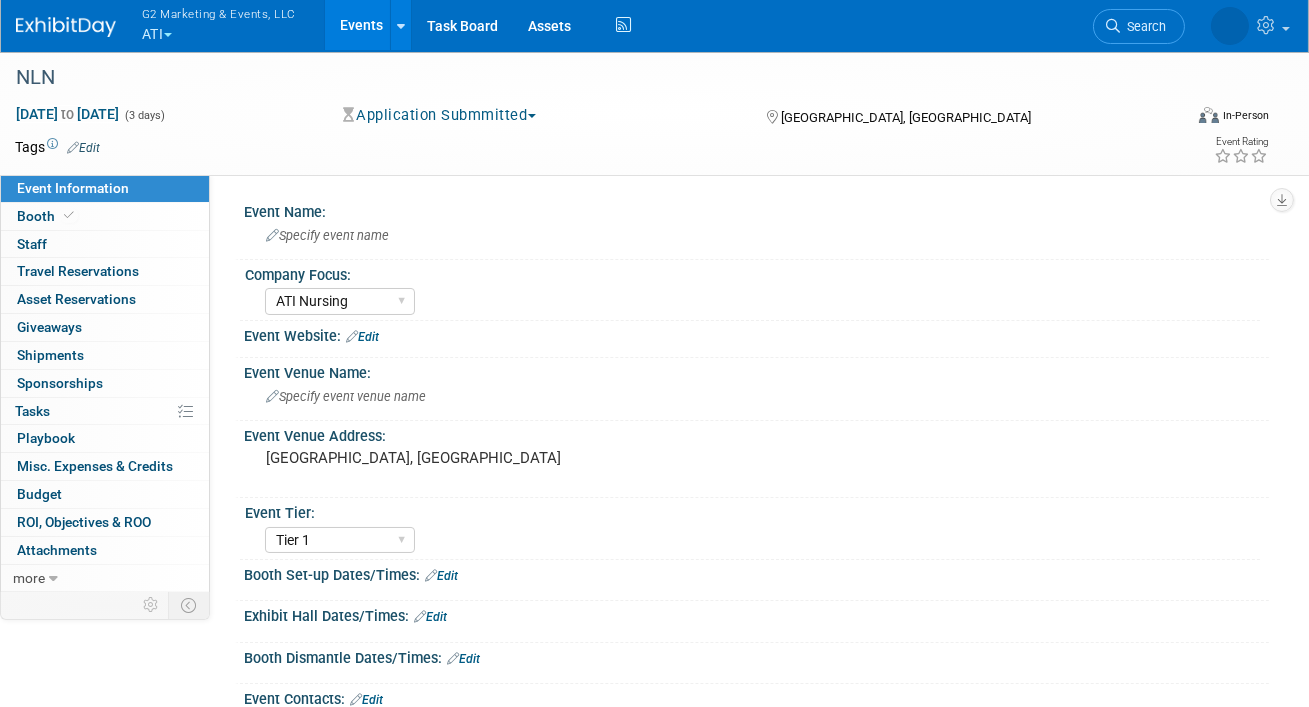 scroll, scrollTop: 0, scrollLeft: 0, axis: both 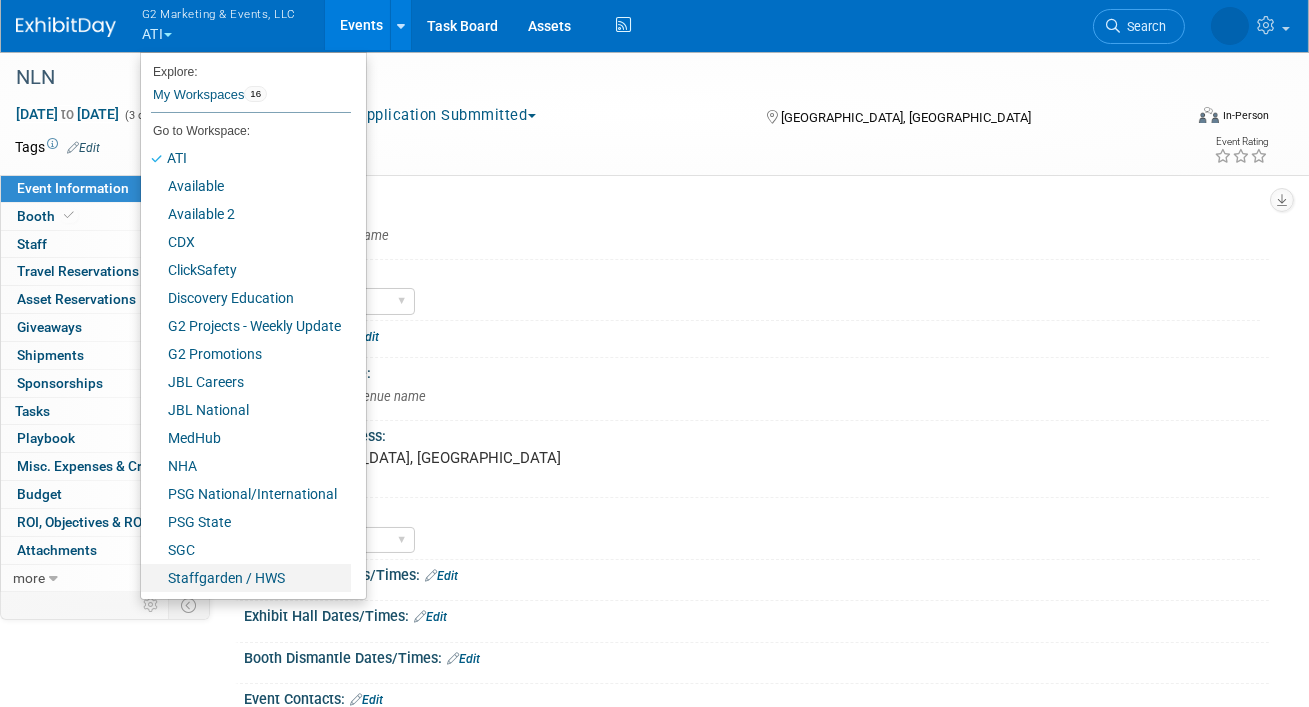 click on "Staffgarden / HWS" at bounding box center [246, 578] 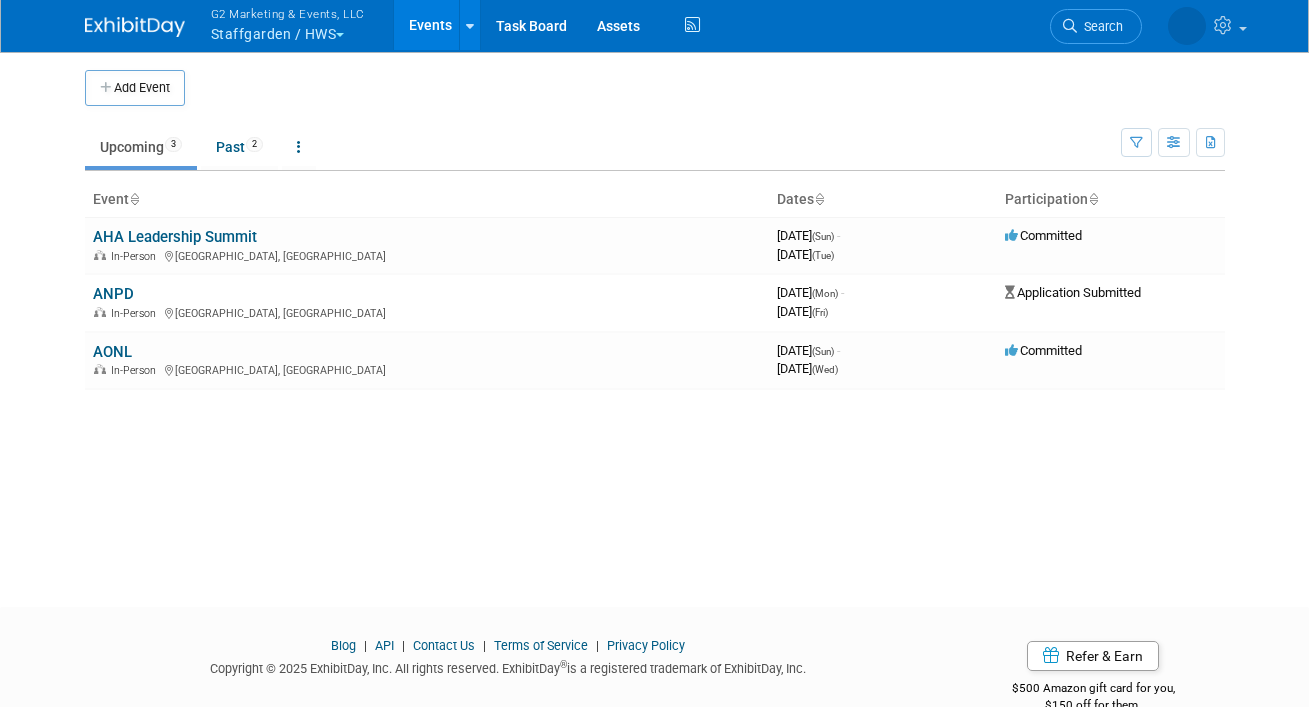 scroll, scrollTop: 0, scrollLeft: 0, axis: both 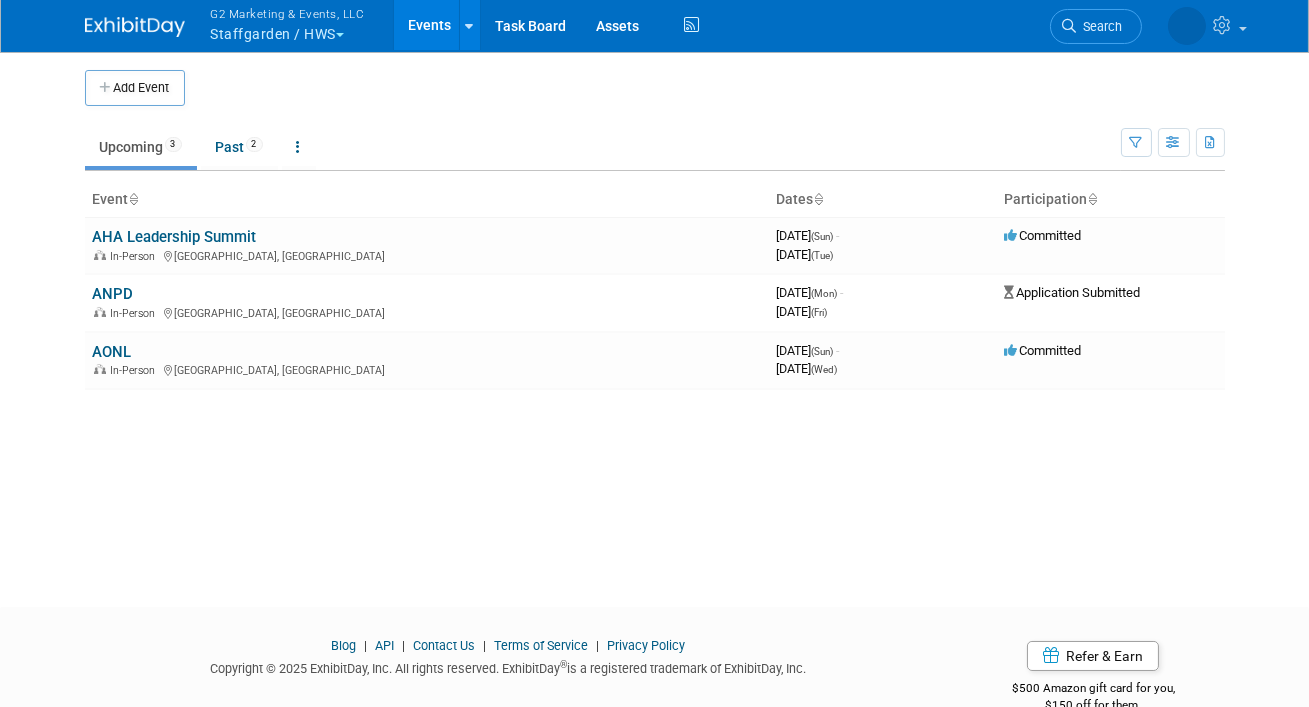 click on "AHA Leadership Summit" at bounding box center [175, 237] 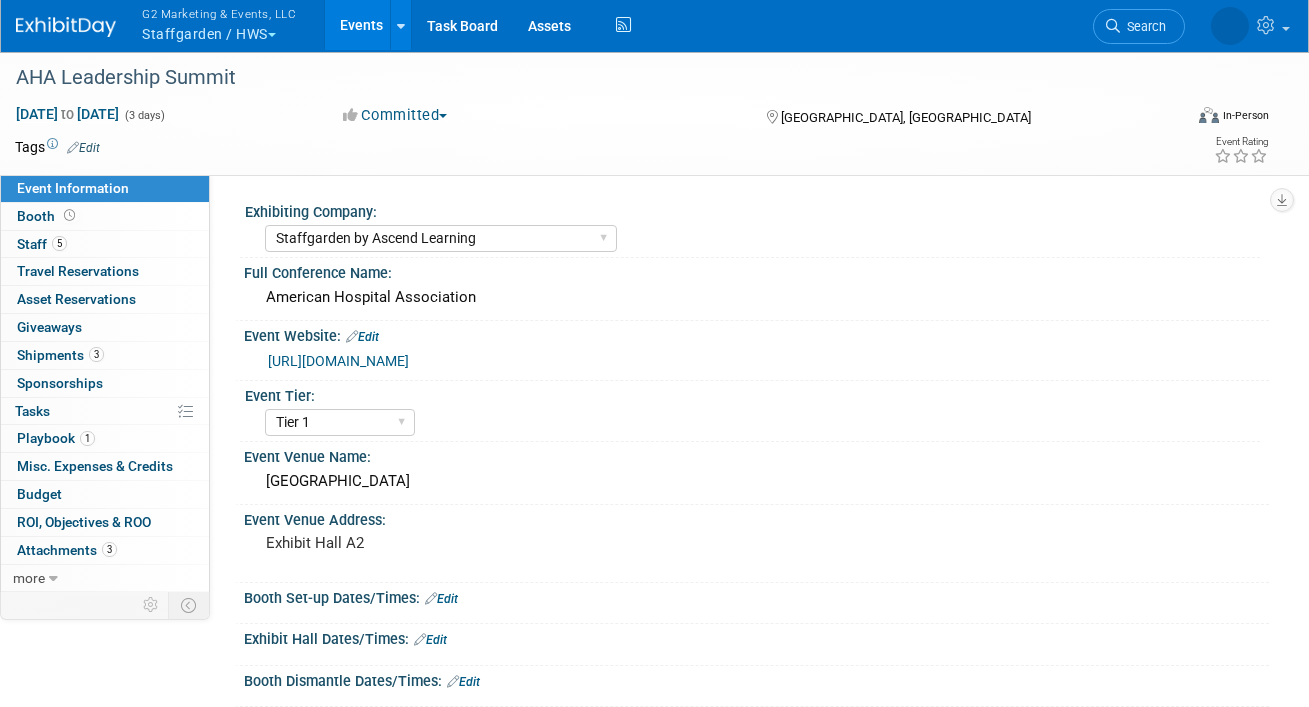 select on "Staffgarden by Ascend Learning" 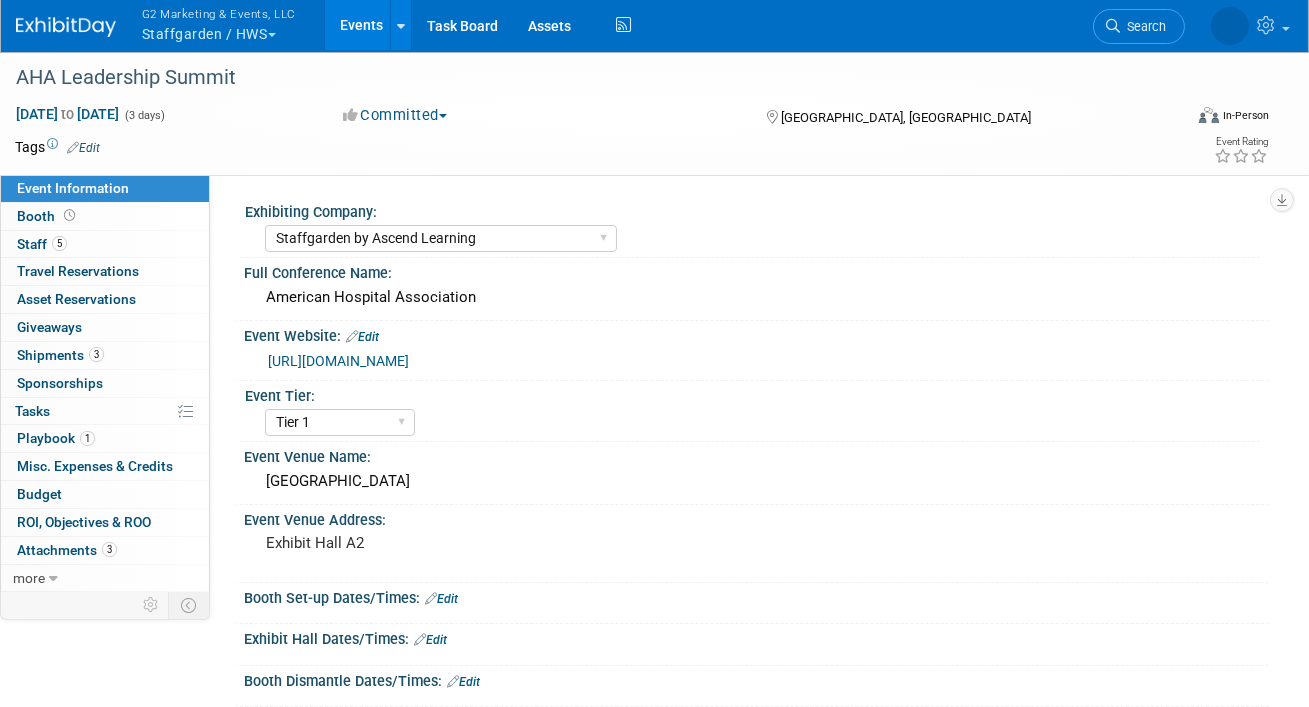 scroll, scrollTop: 0, scrollLeft: 0, axis: both 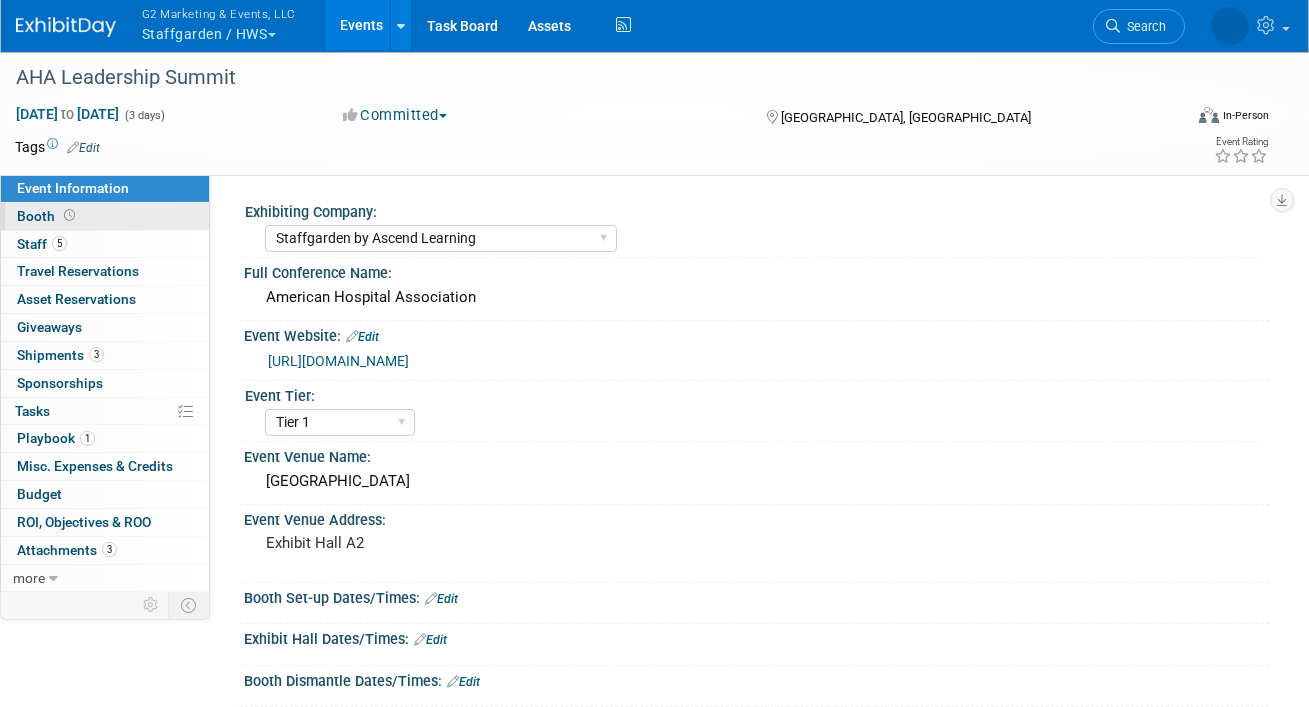click on "Booth" at bounding box center [105, 216] 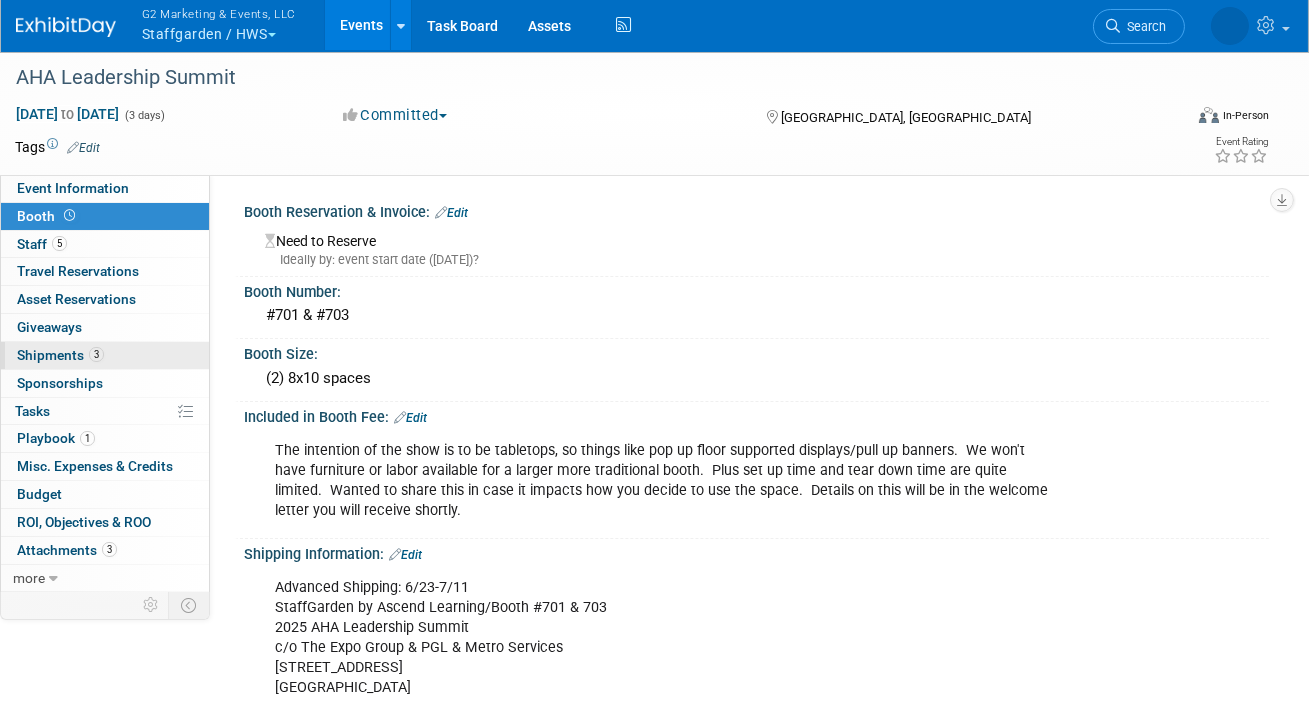 click on "Shipments 3" at bounding box center [60, 355] 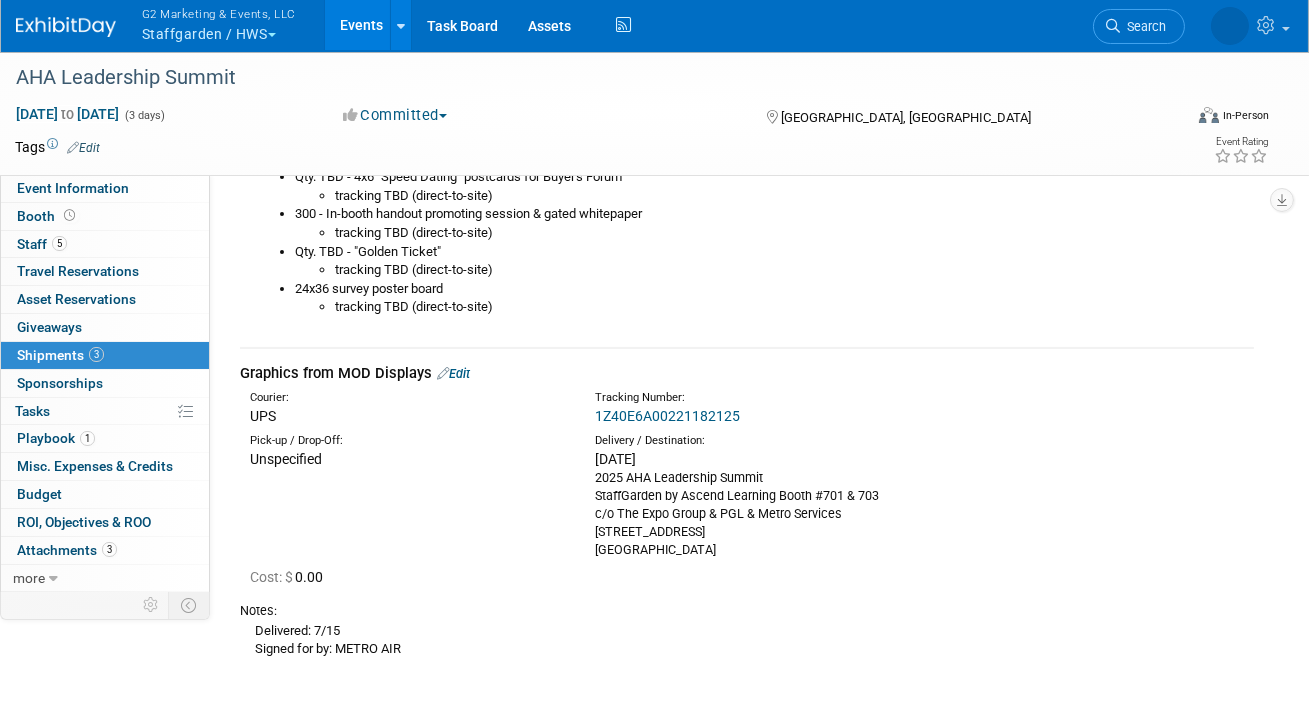 scroll, scrollTop: 715, scrollLeft: 0, axis: vertical 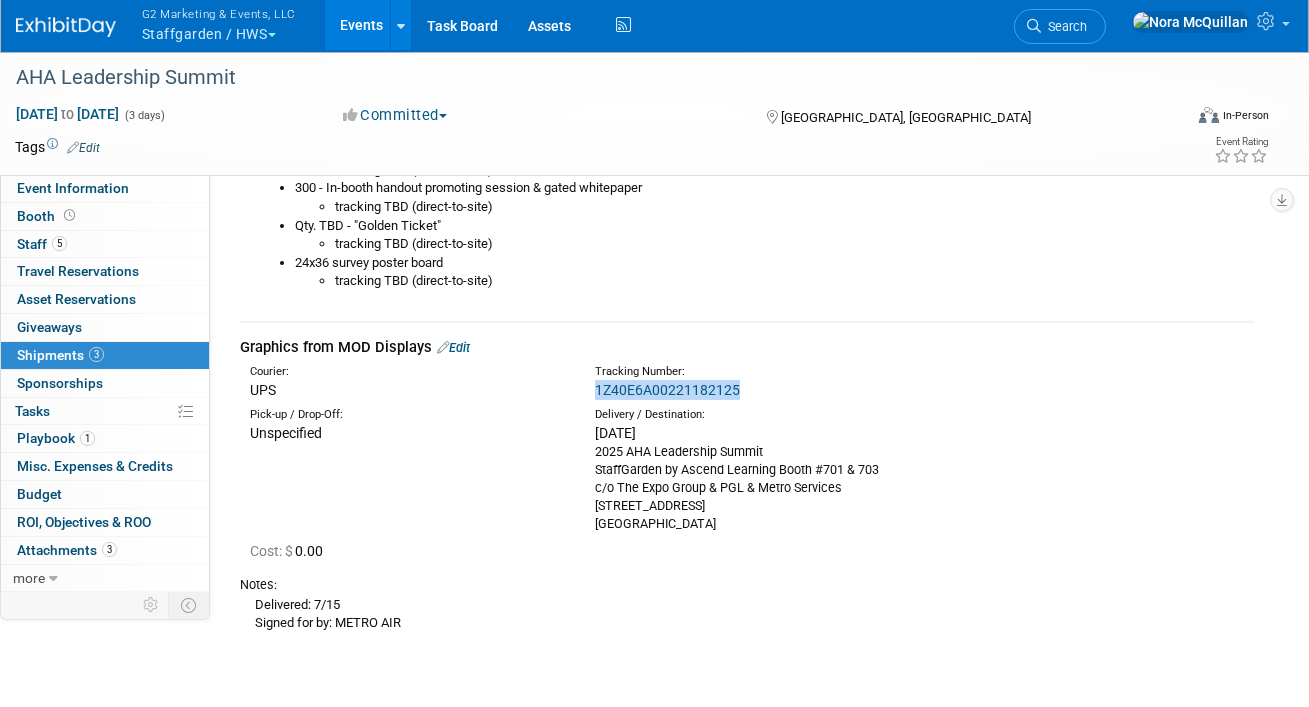 drag, startPoint x: 744, startPoint y: 390, endPoint x: 594, endPoint y: 380, distance: 150.33296 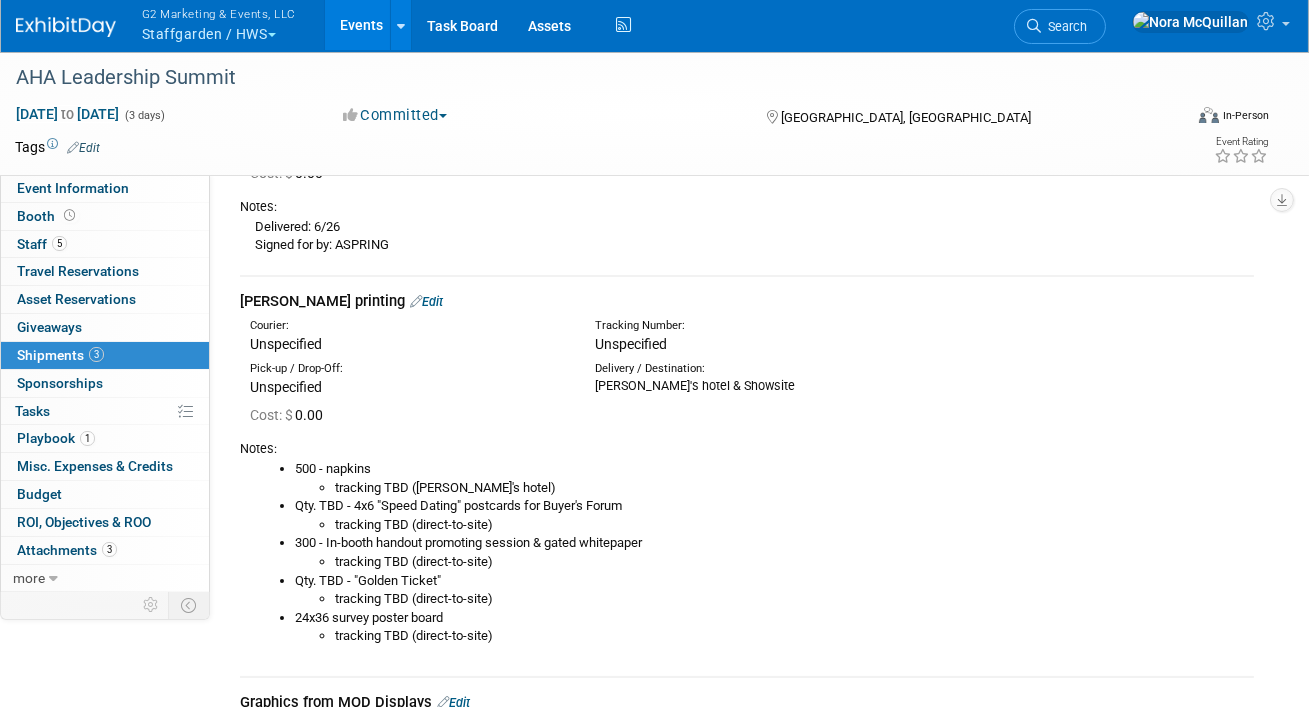 scroll, scrollTop: 0, scrollLeft: 0, axis: both 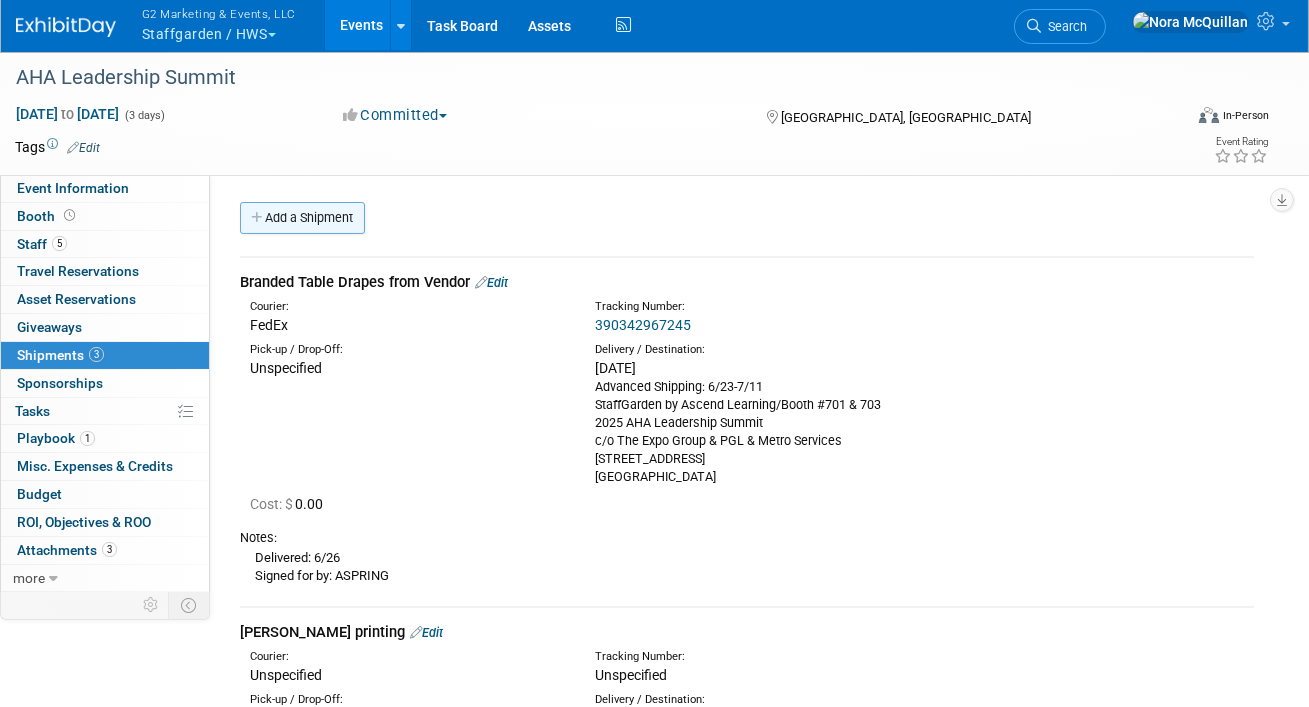 click on "Add a Shipment" at bounding box center [302, 218] 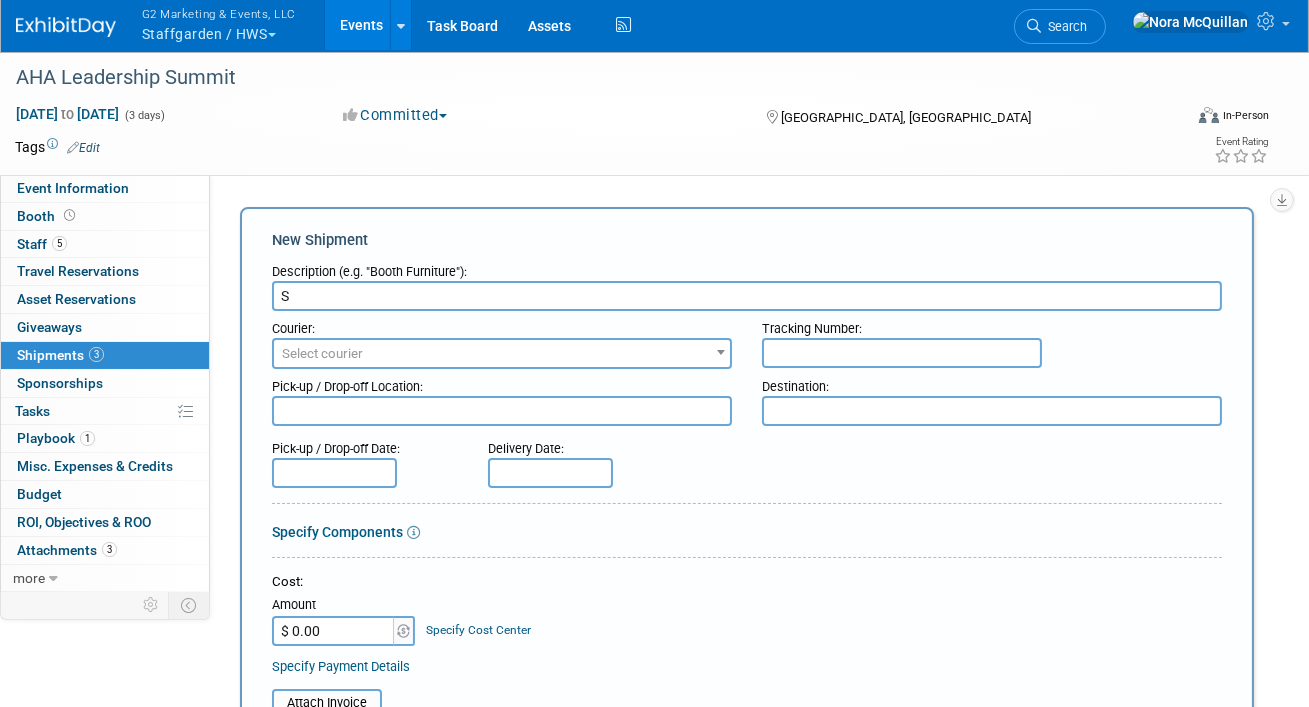 scroll, scrollTop: 0, scrollLeft: 0, axis: both 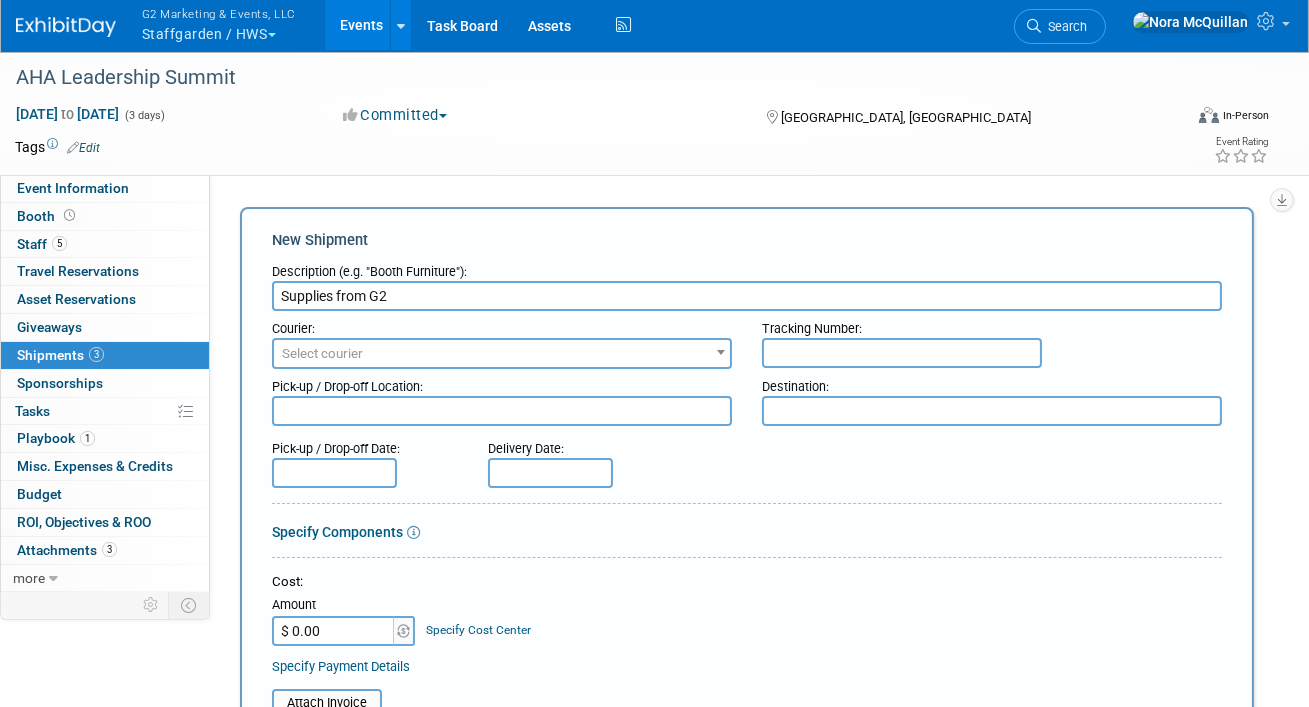 type on "Supplies from G2" 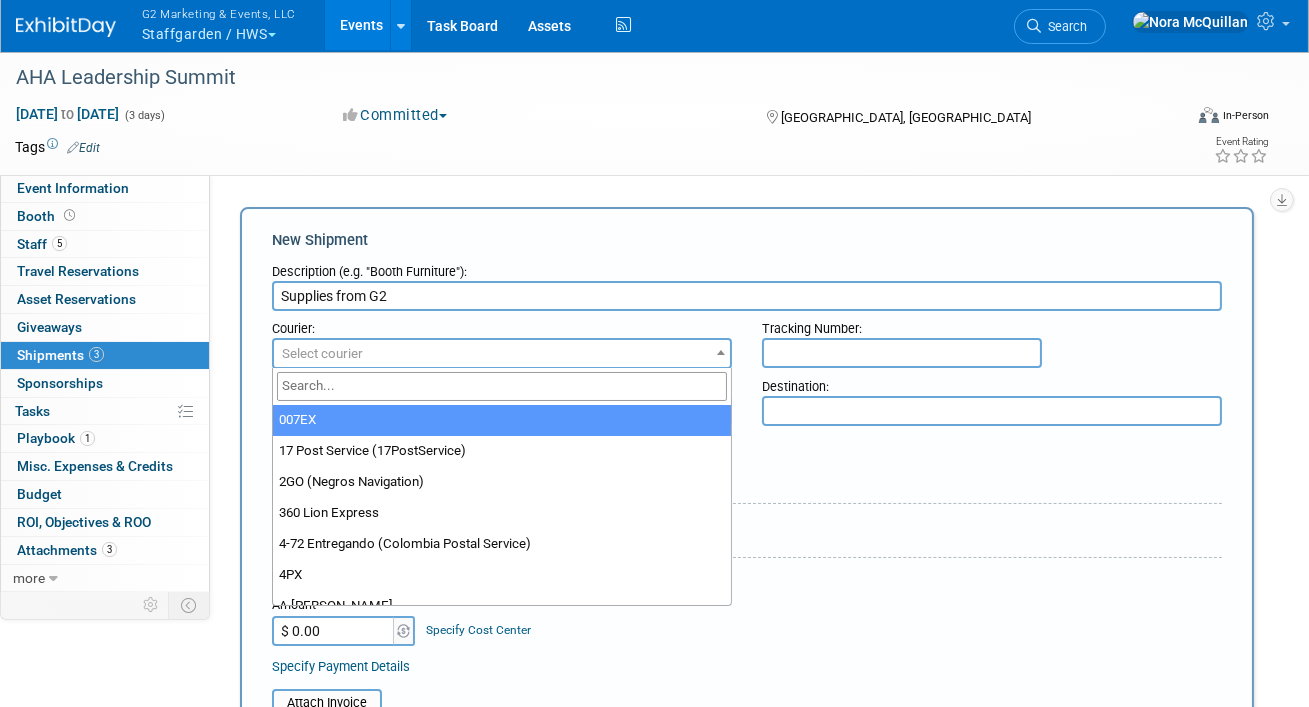 click at bounding box center [502, 386] 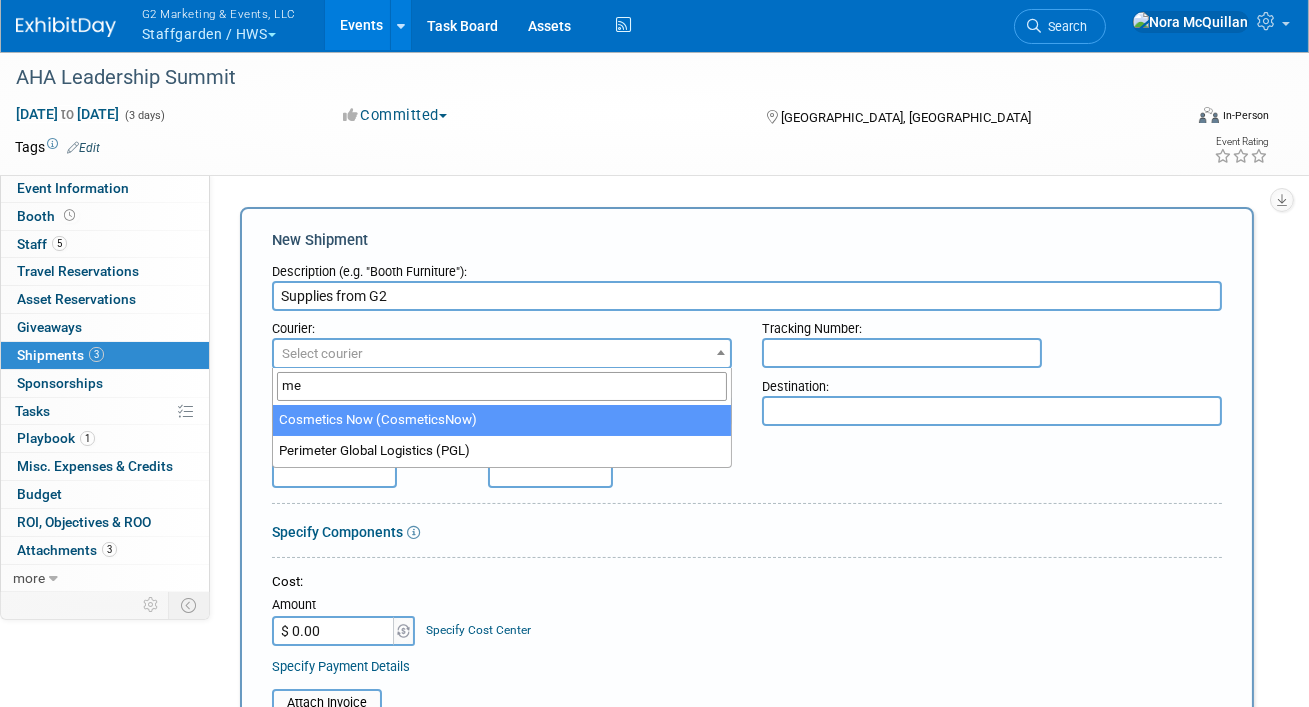 type on "m" 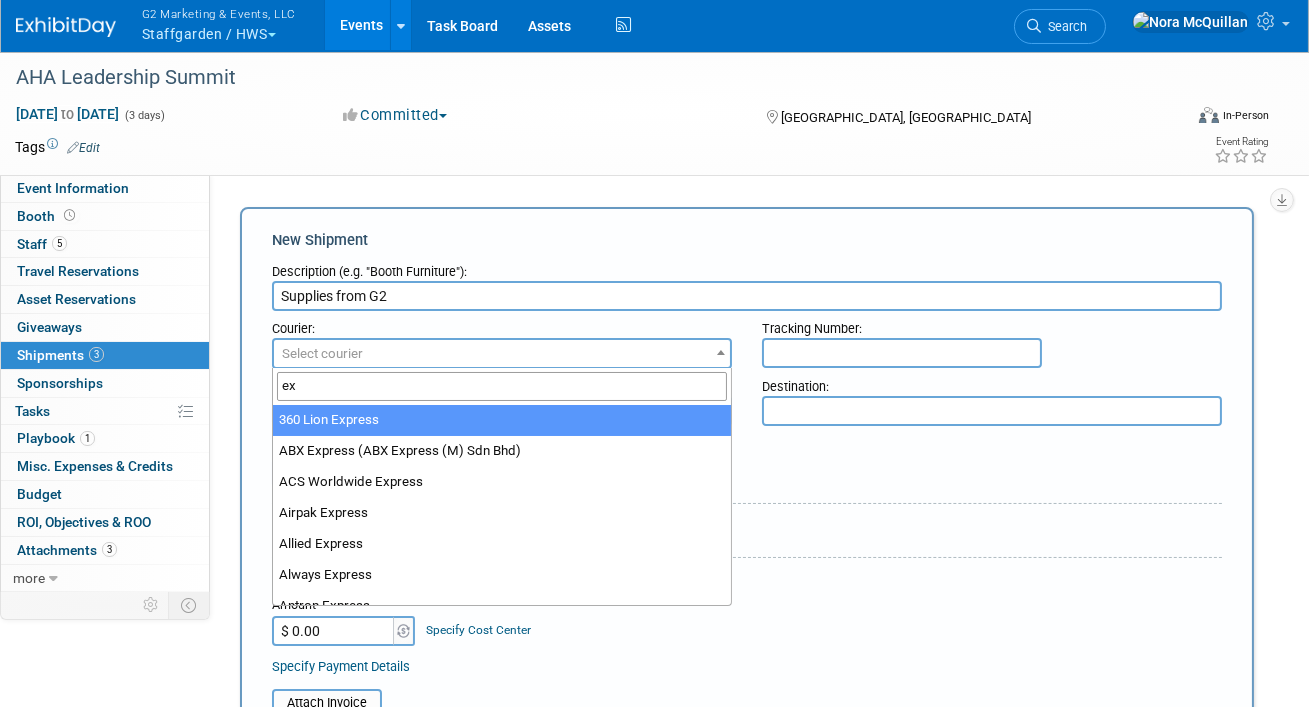 type on "e" 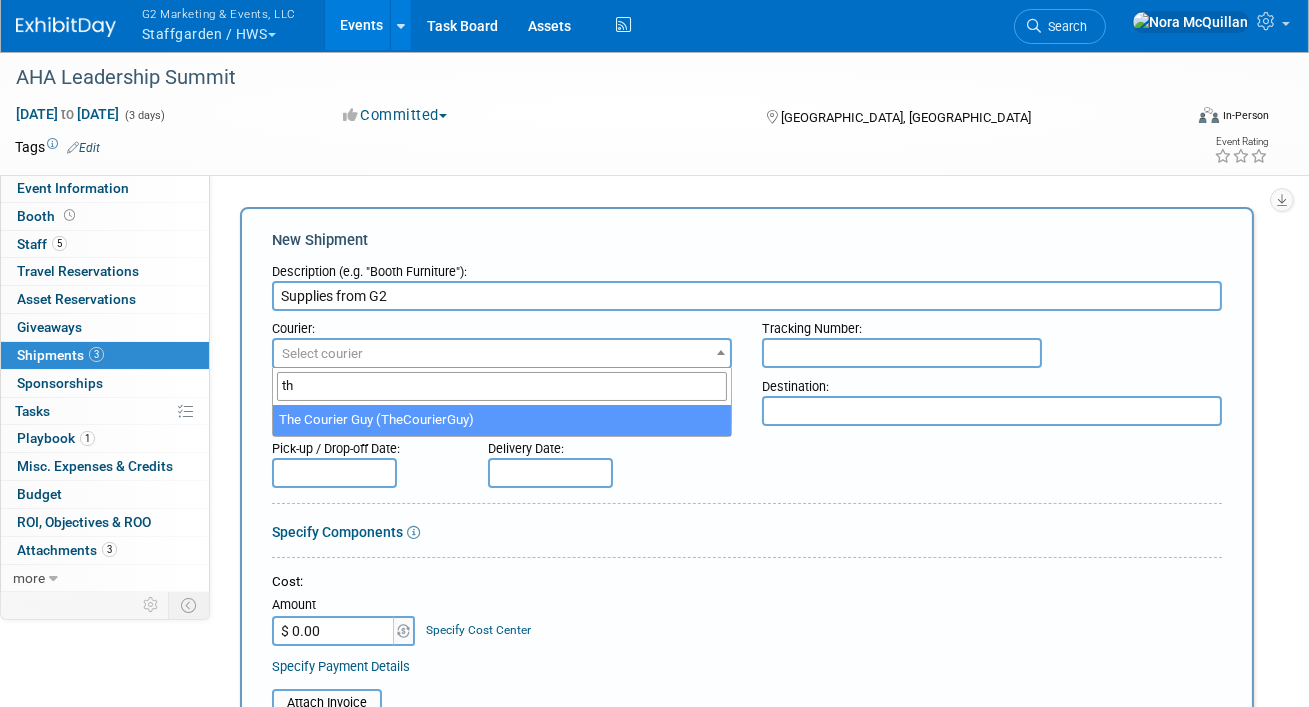 type on "t" 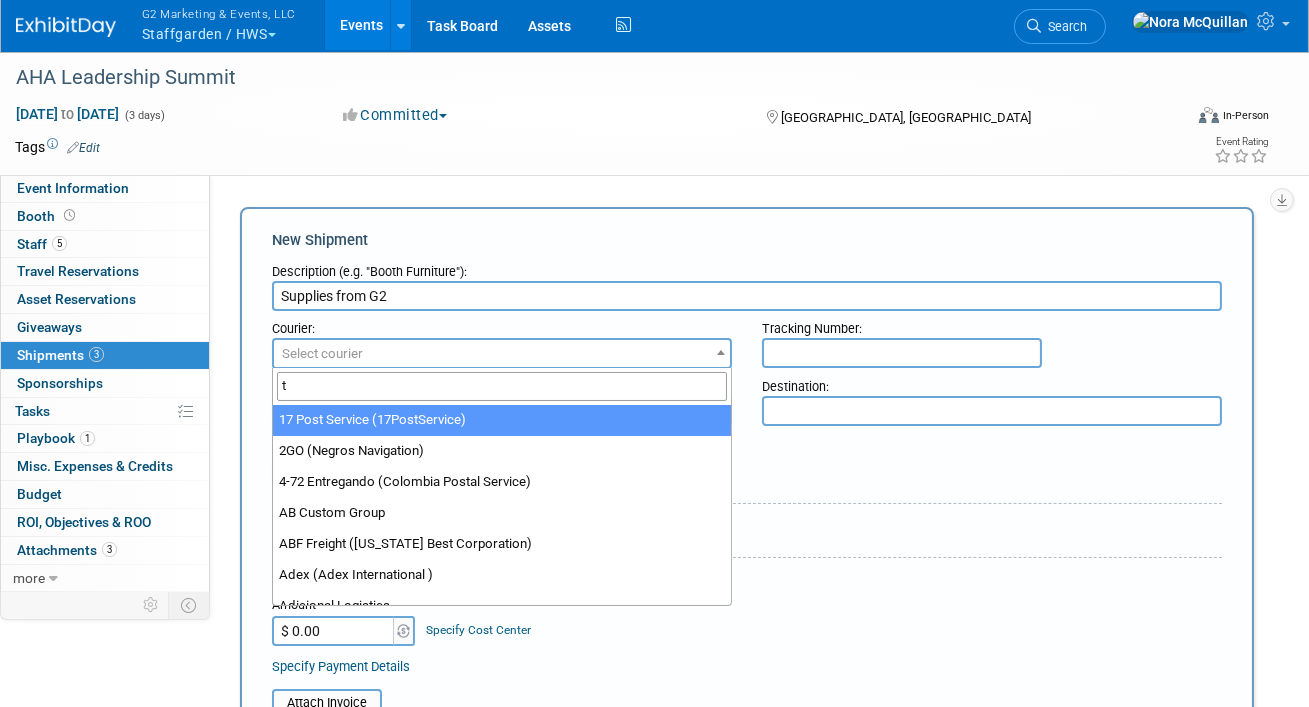 type 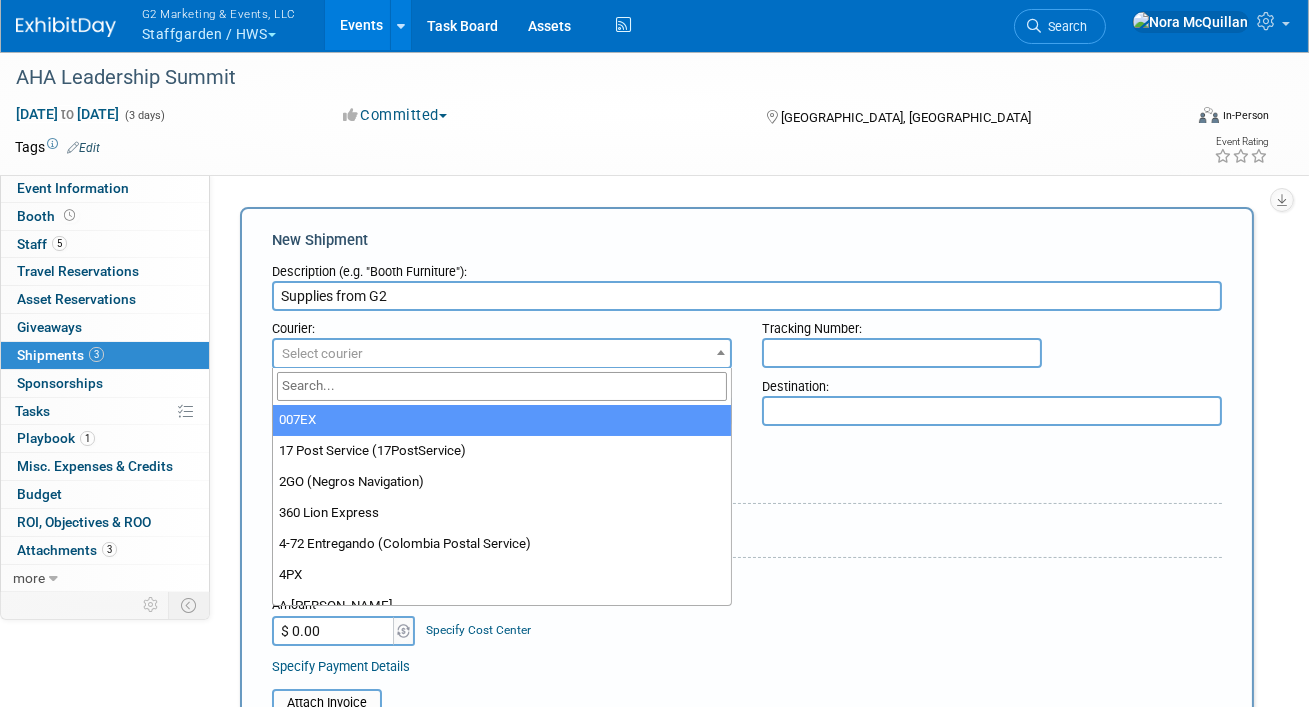 click at bounding box center [902, 353] 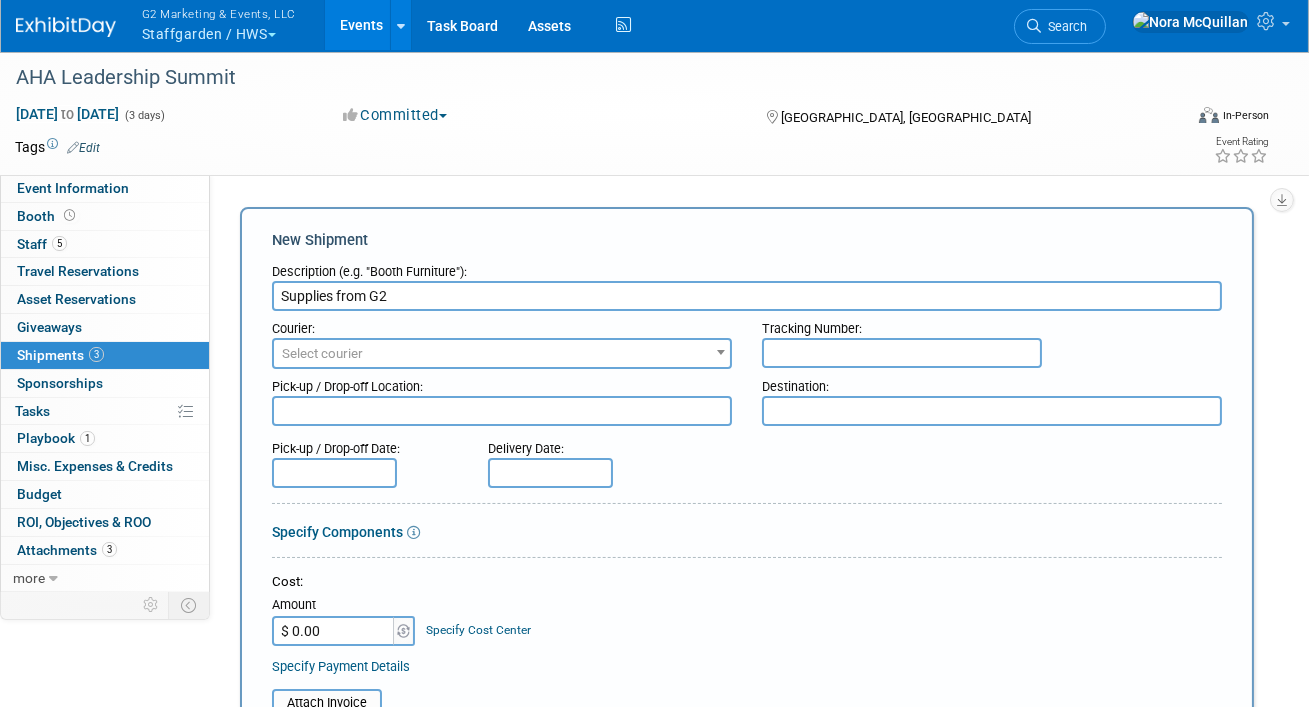 paste on "S01419194" 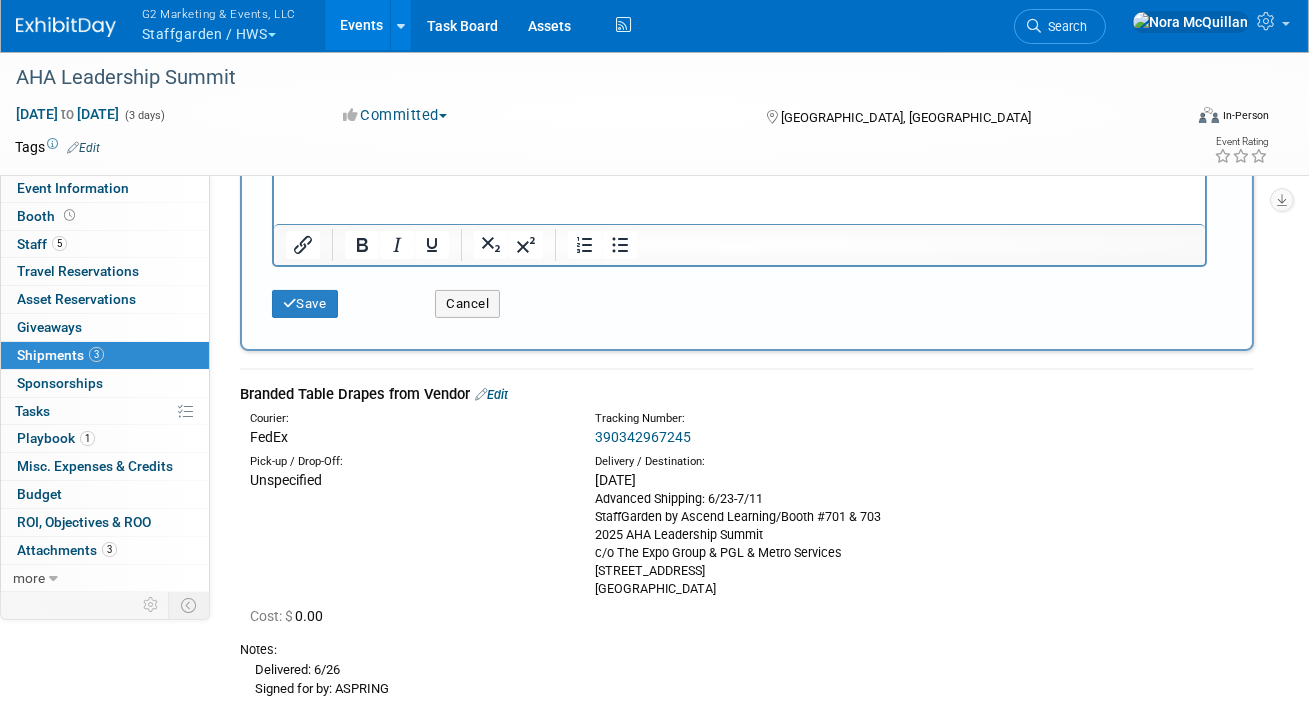 scroll, scrollTop: 769, scrollLeft: 0, axis: vertical 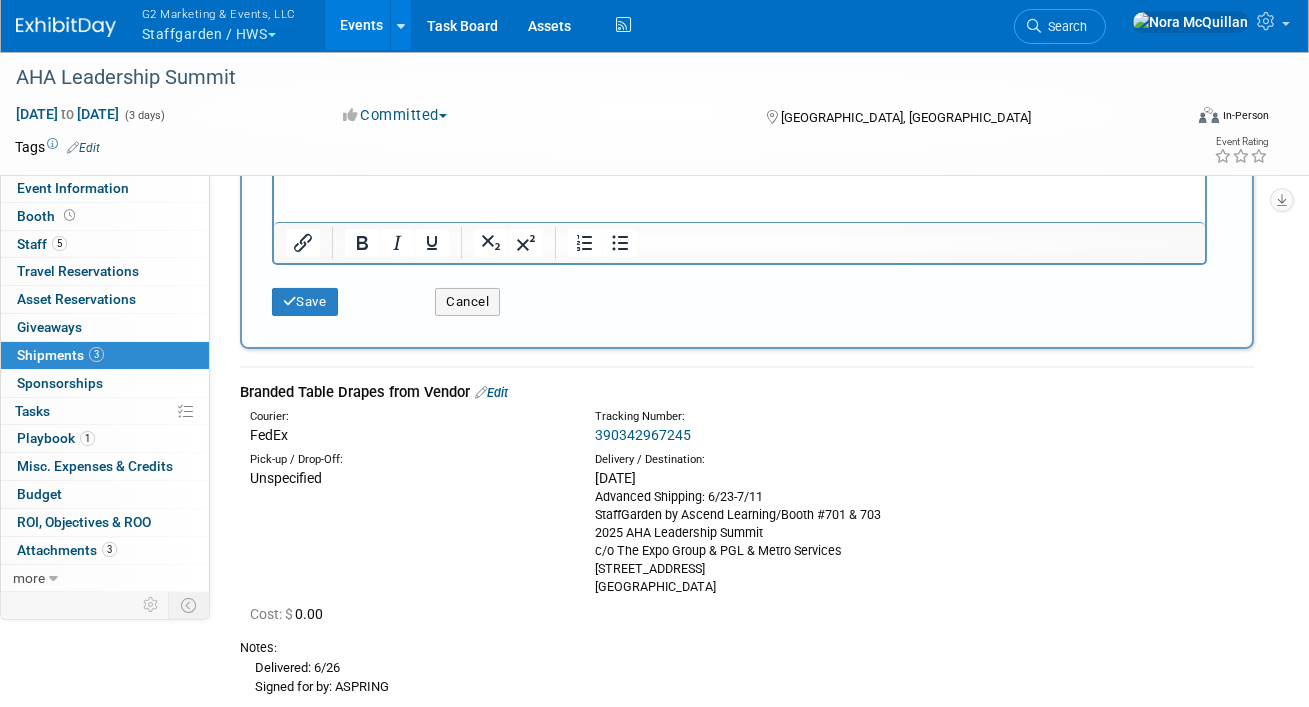 type on "S01419194" 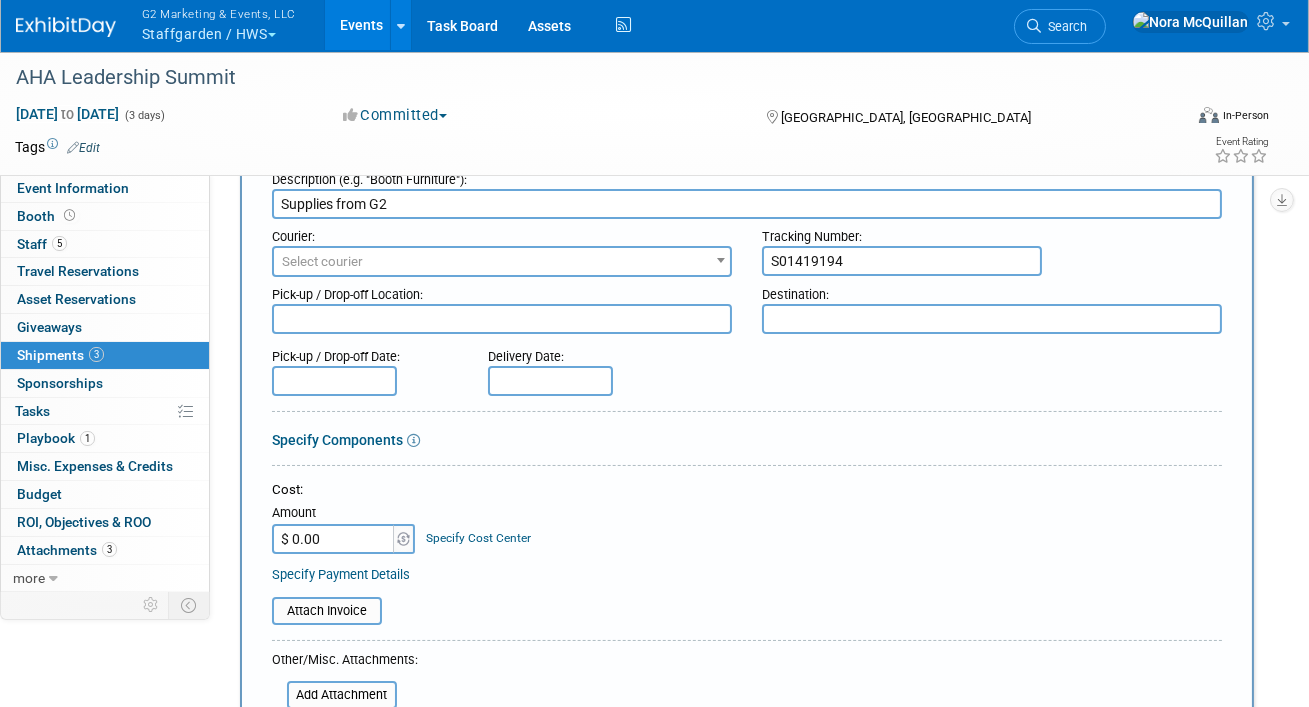 scroll, scrollTop: 93, scrollLeft: 0, axis: vertical 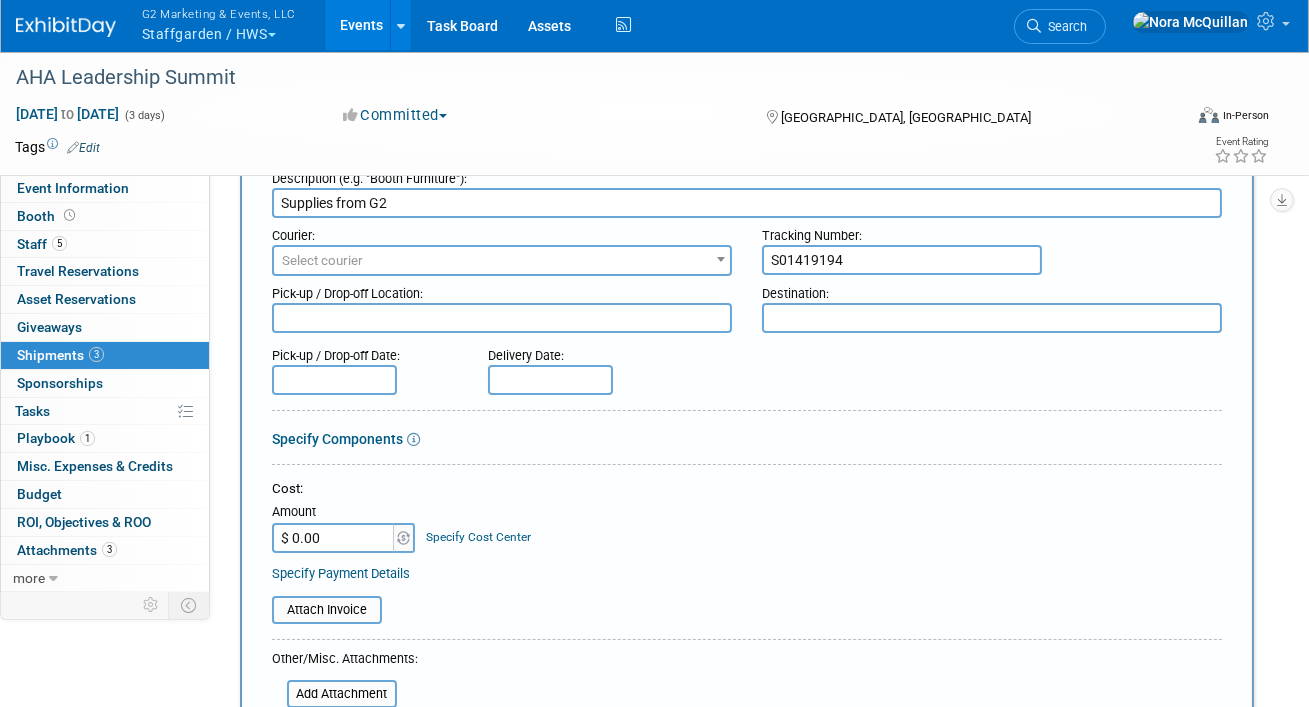 click at bounding box center [992, 318] 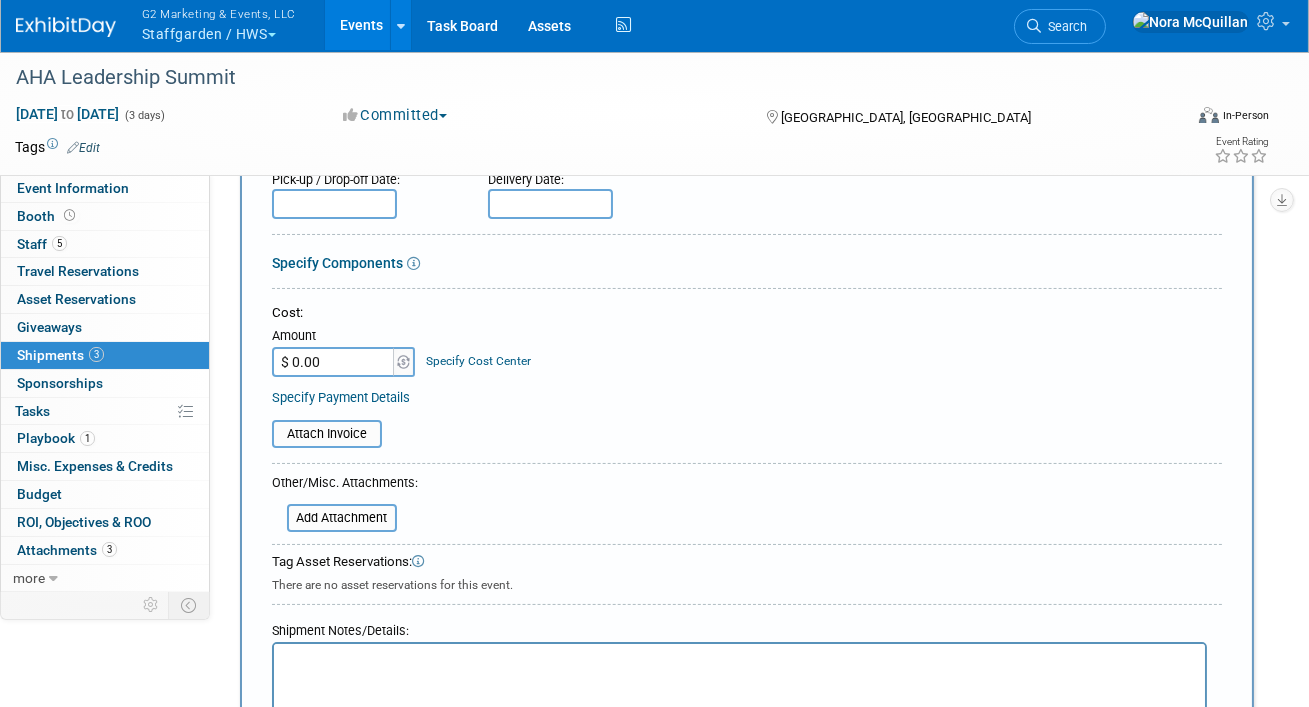 scroll, scrollTop: 639, scrollLeft: 0, axis: vertical 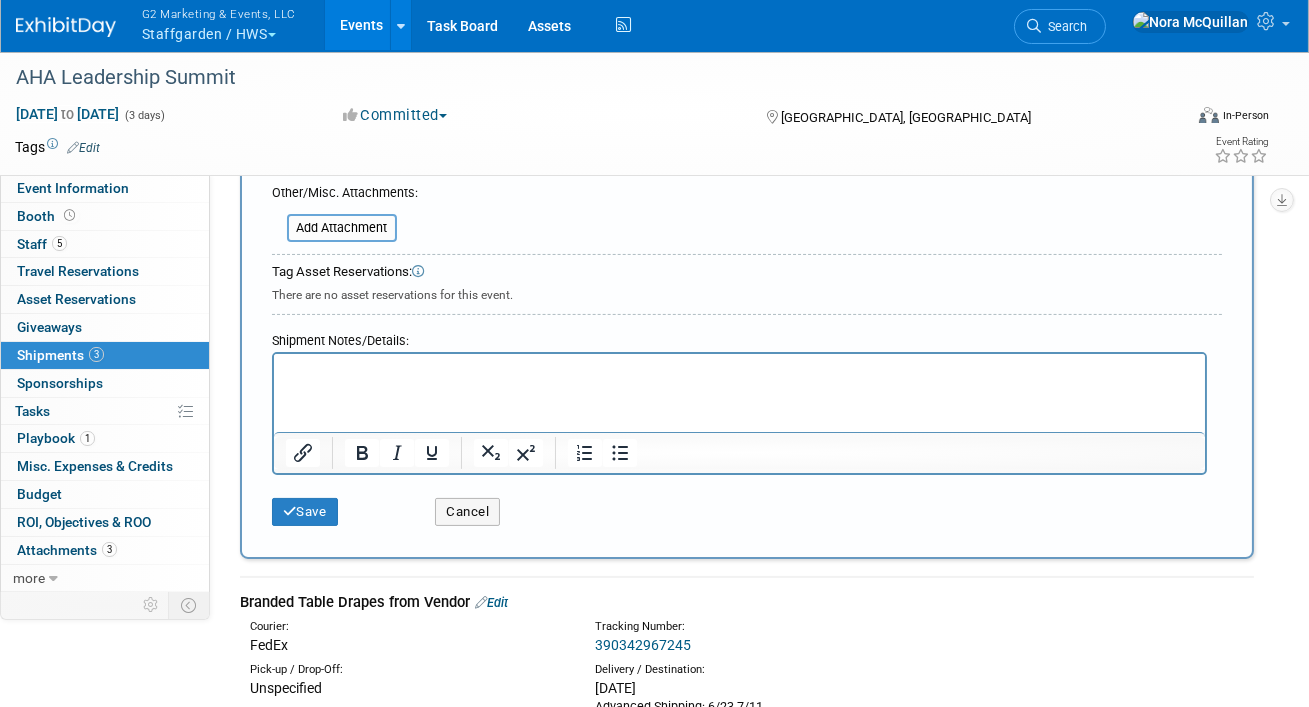 type on "StaffGarden by Ascend Learning/Booth #701 & 703
2025 AHA Leadership Summit
c/o The Expo Group & PGL & Metro Services
805 Airpark Commerce Drive
Nashville, TN 37217" 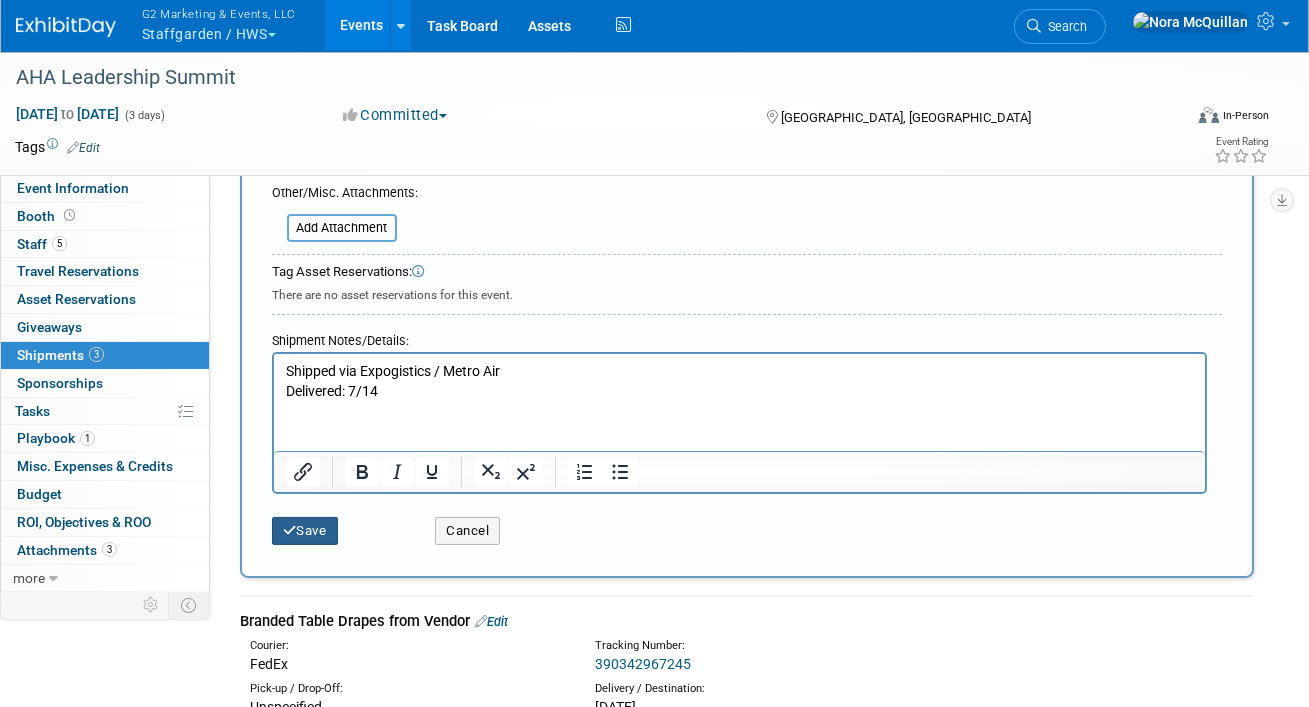 click on "Save" at bounding box center [338, 524] 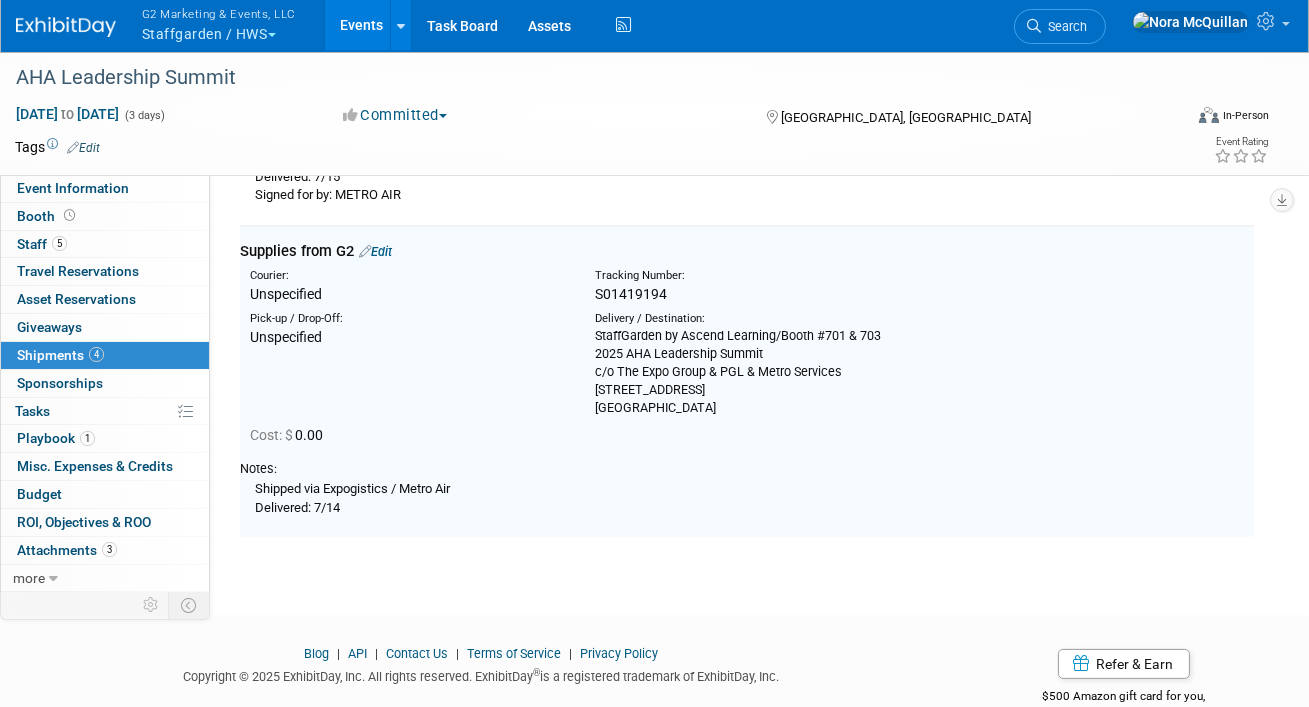 scroll, scrollTop: 1125, scrollLeft: 0, axis: vertical 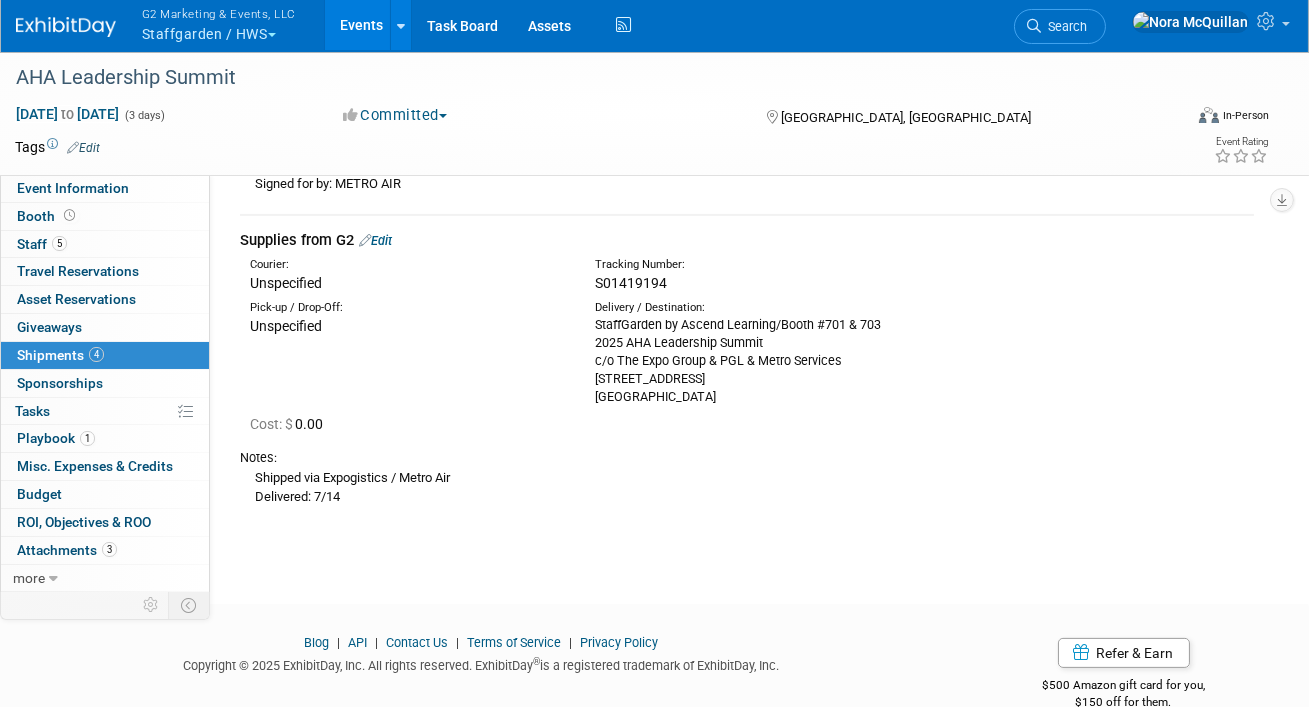 click on "S01419194" at bounding box center (795, 283) 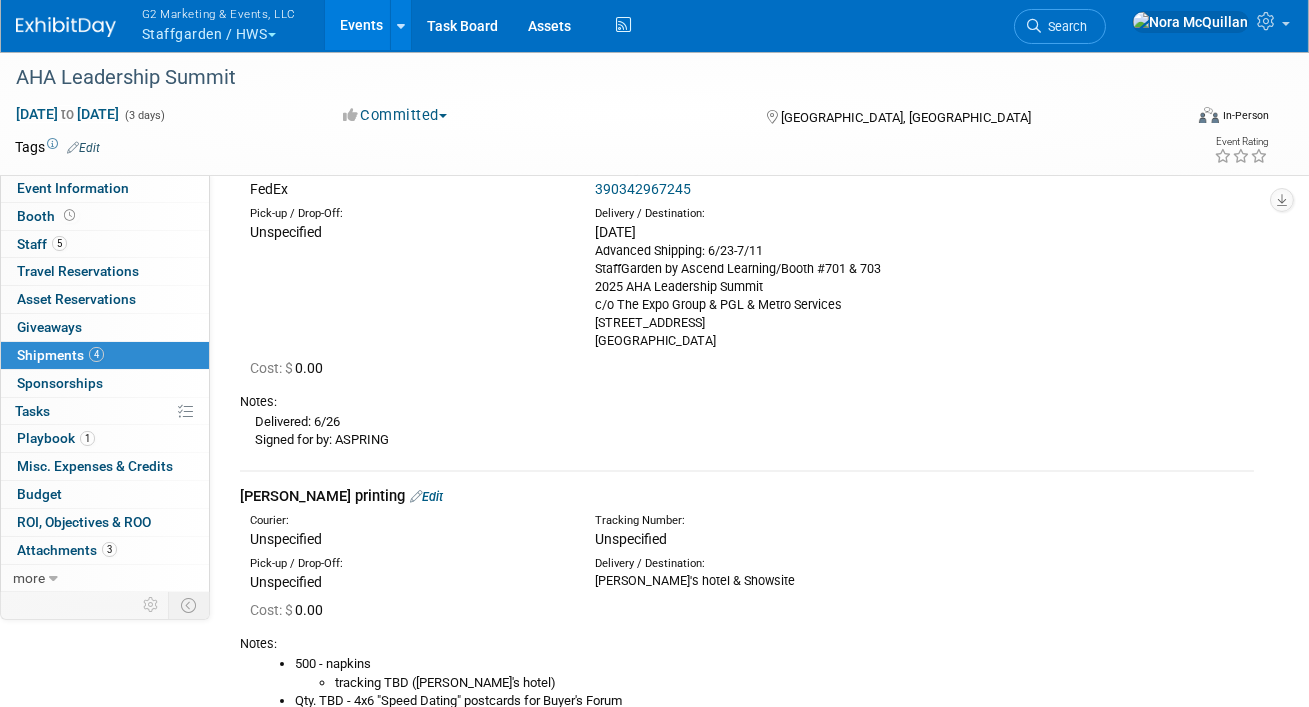 scroll, scrollTop: 0, scrollLeft: 0, axis: both 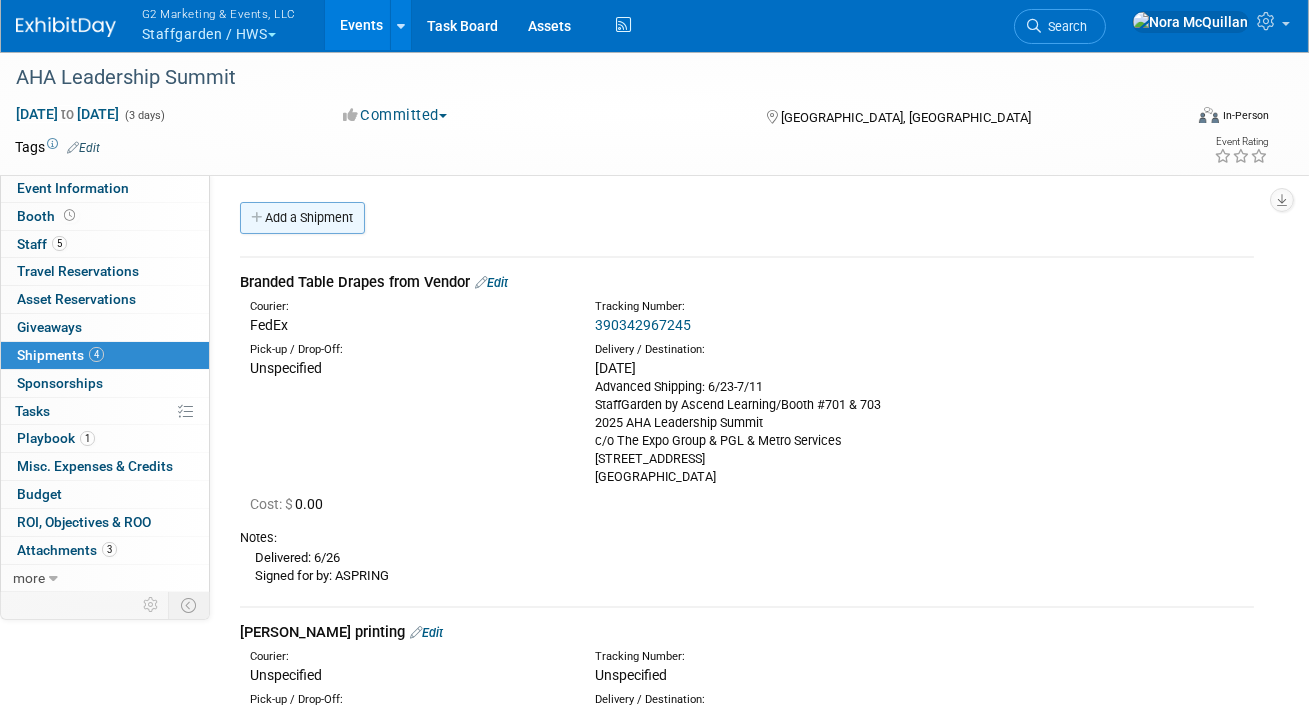 click on "Add a Shipment" at bounding box center [302, 218] 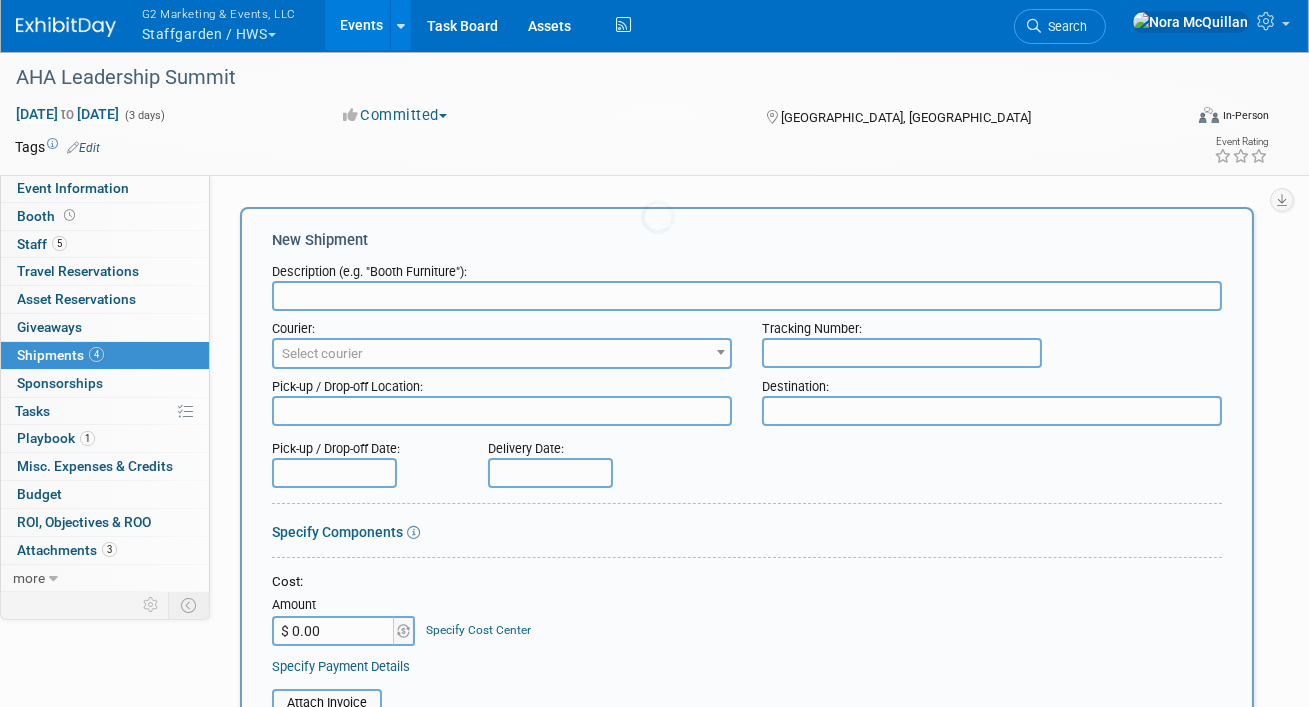 scroll, scrollTop: 0, scrollLeft: 0, axis: both 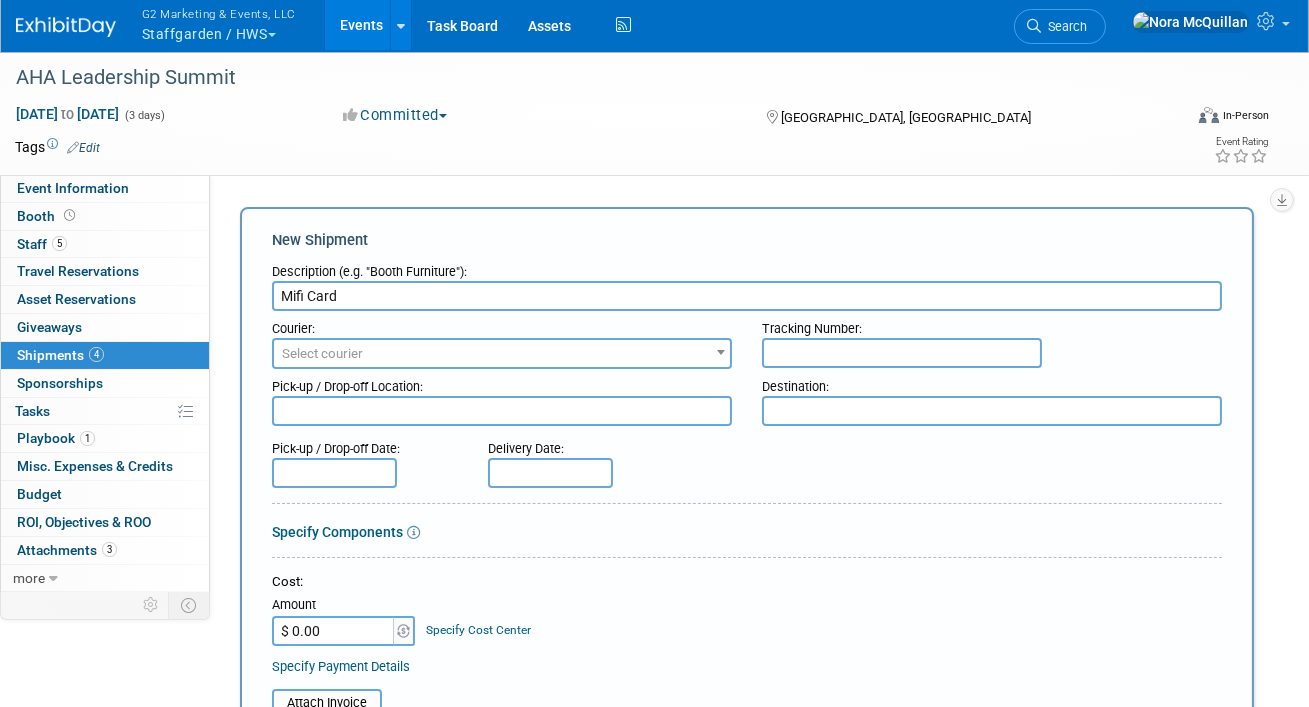 type on "Mifi Card" 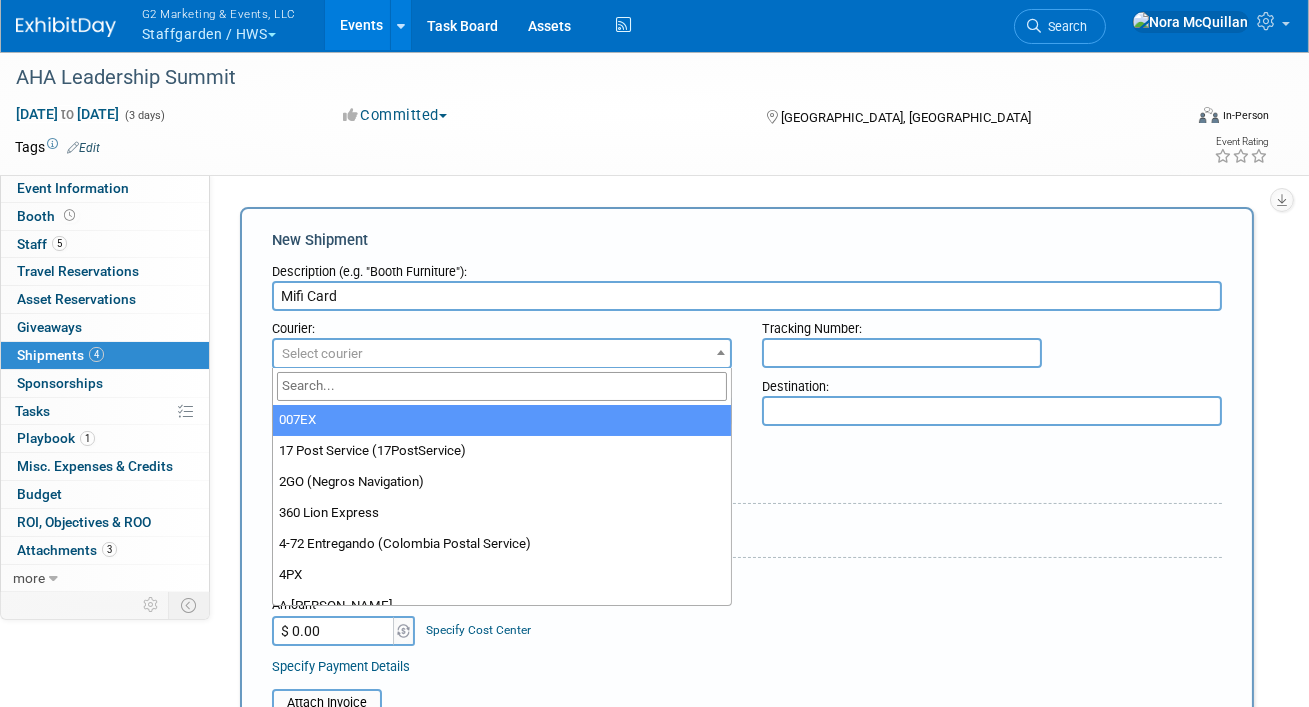 click at bounding box center [502, 386] 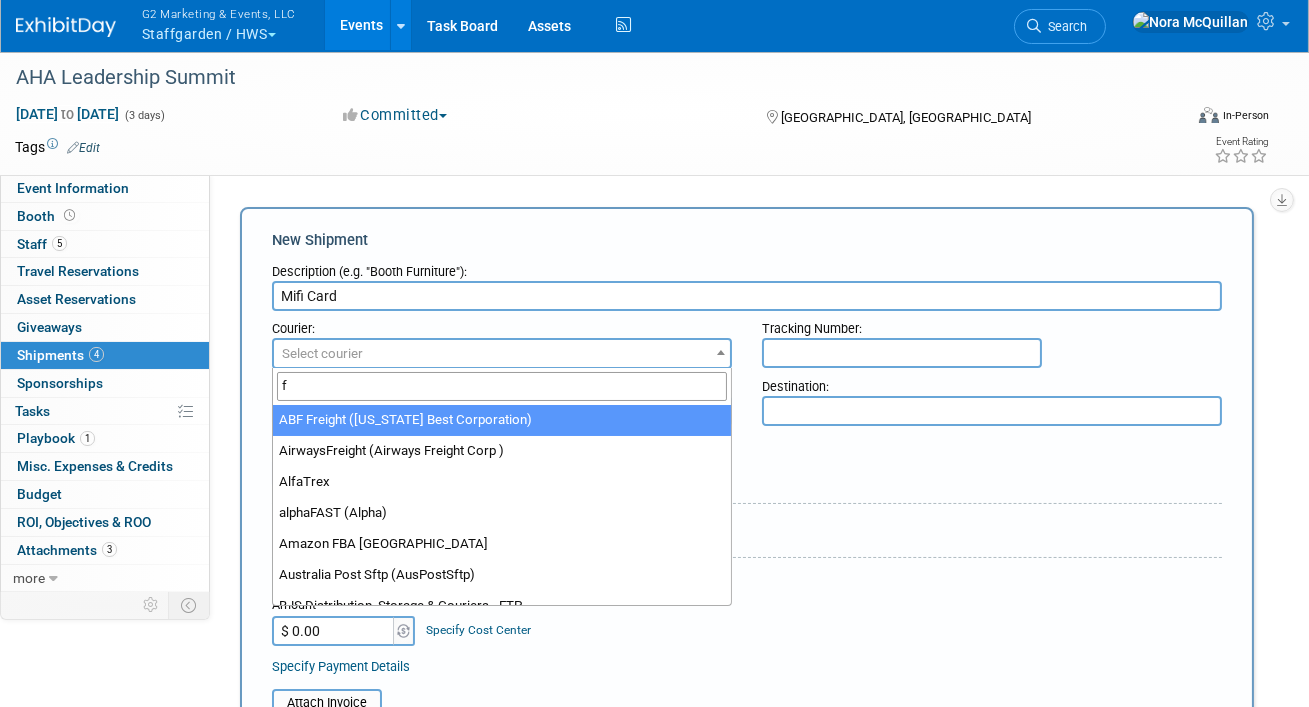type on "fe" 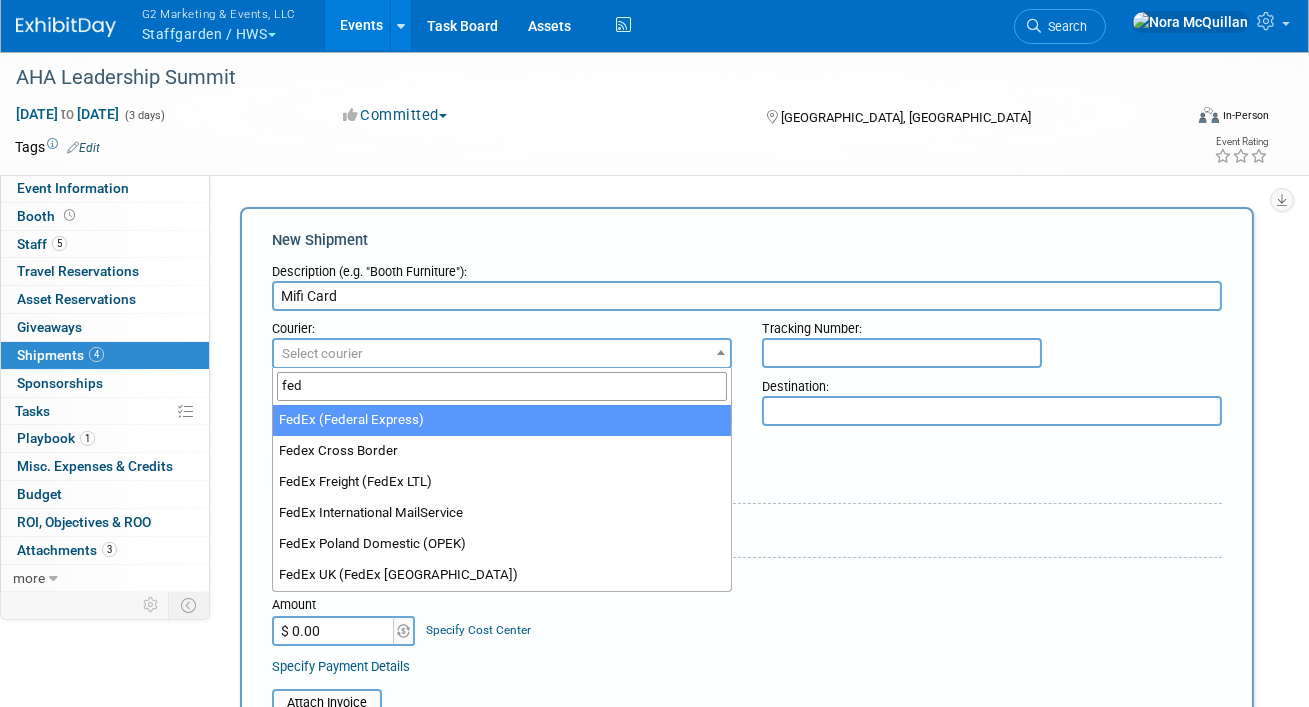 select on "206" 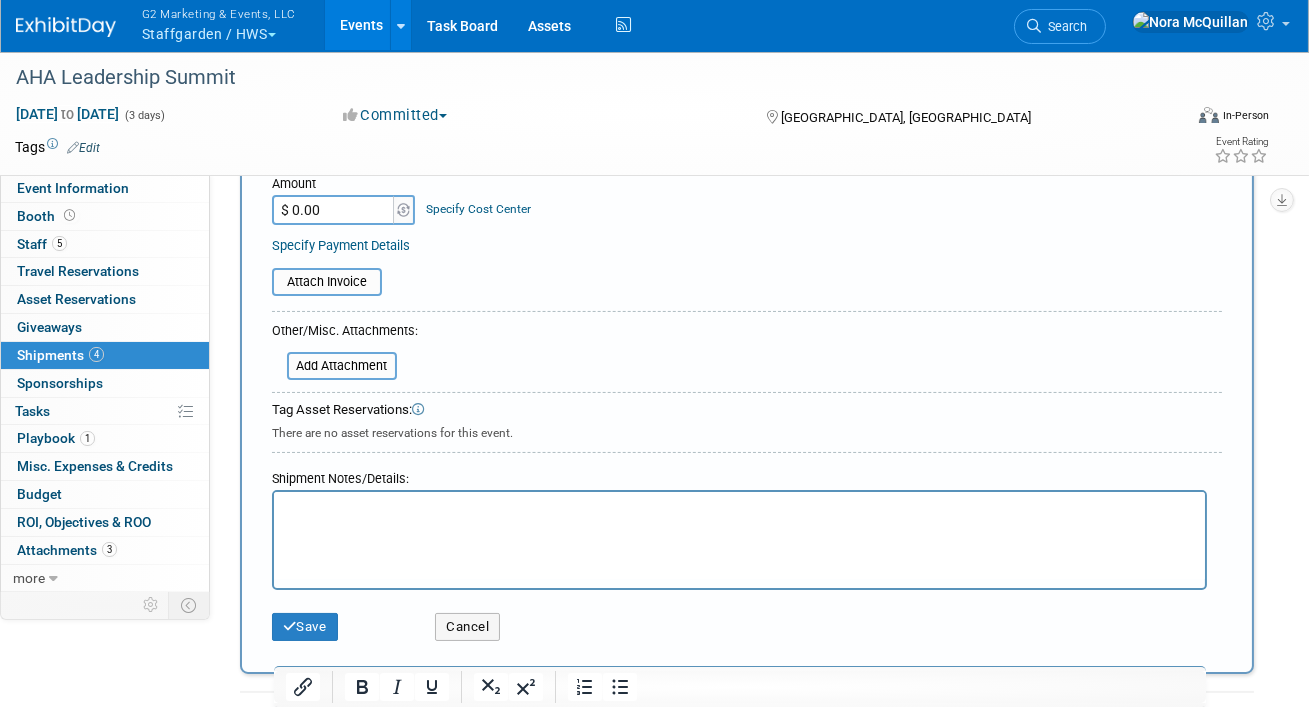 scroll, scrollTop: 422, scrollLeft: 0, axis: vertical 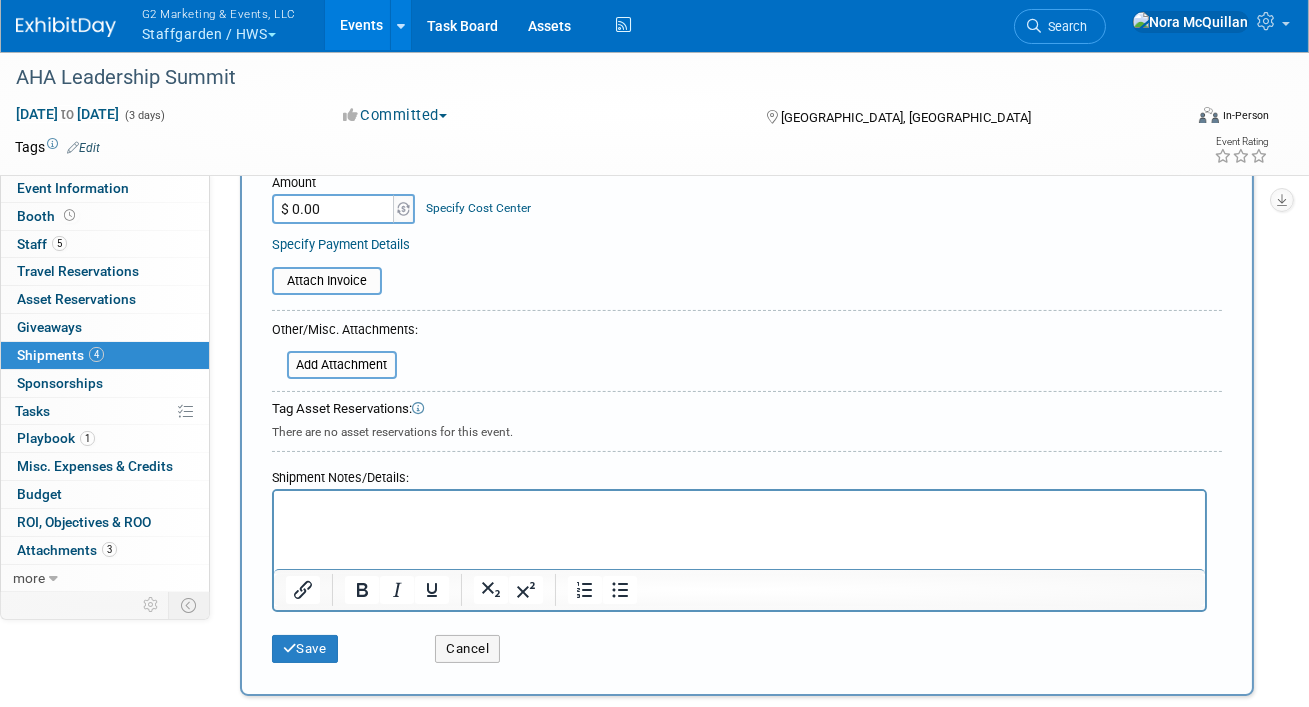 click at bounding box center [739, 509] 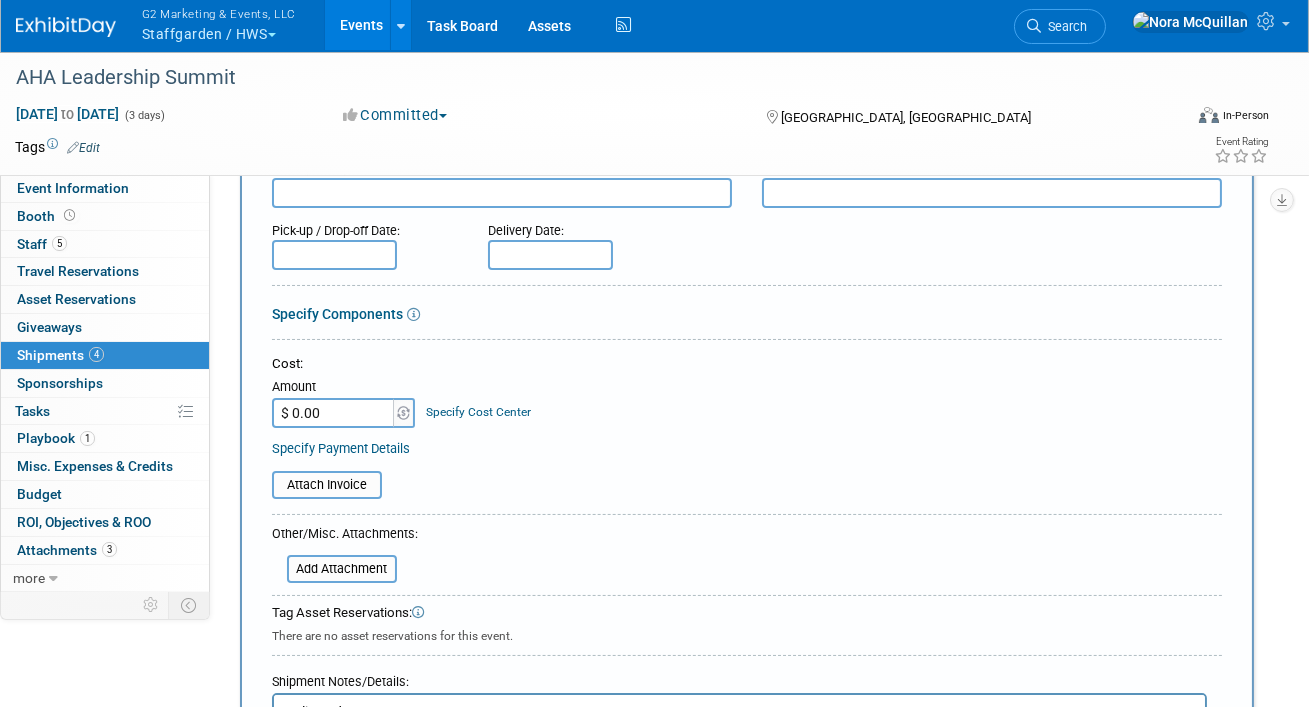 scroll, scrollTop: 219, scrollLeft: 0, axis: vertical 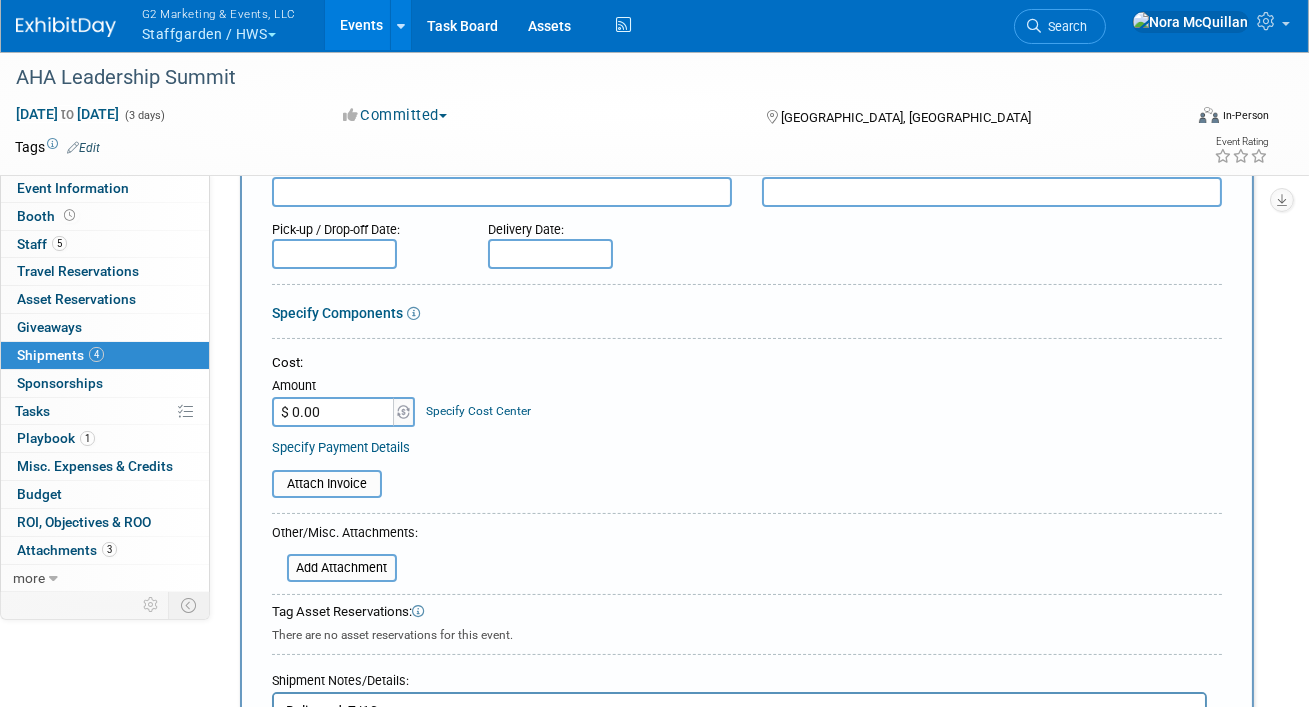 click at bounding box center [550, 254] 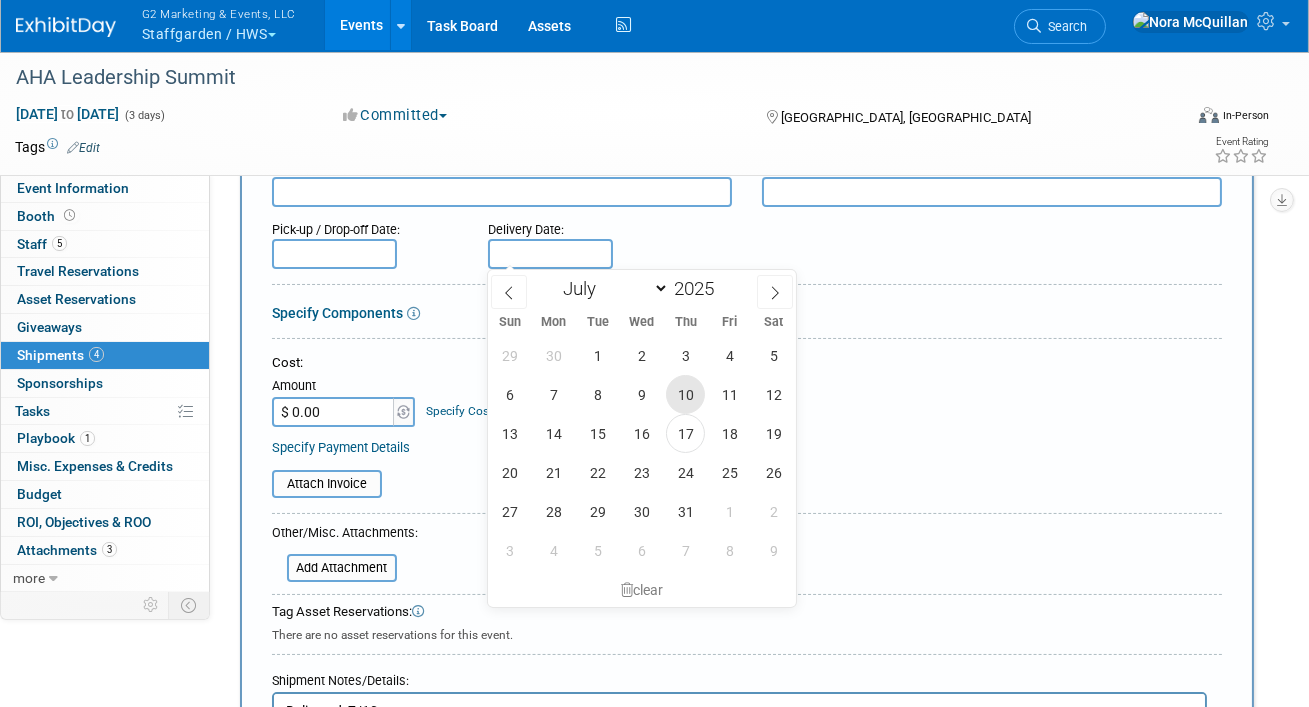click on "10" at bounding box center (685, 394) 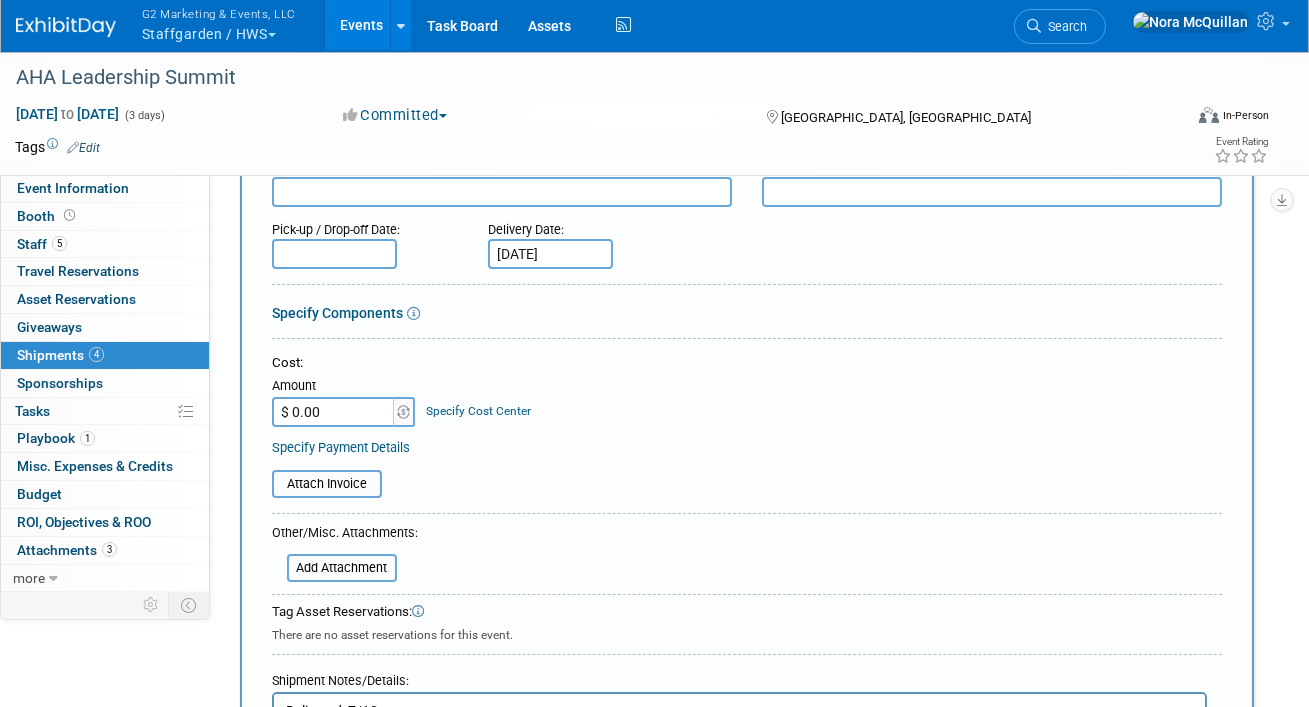 scroll, scrollTop: 131, scrollLeft: 0, axis: vertical 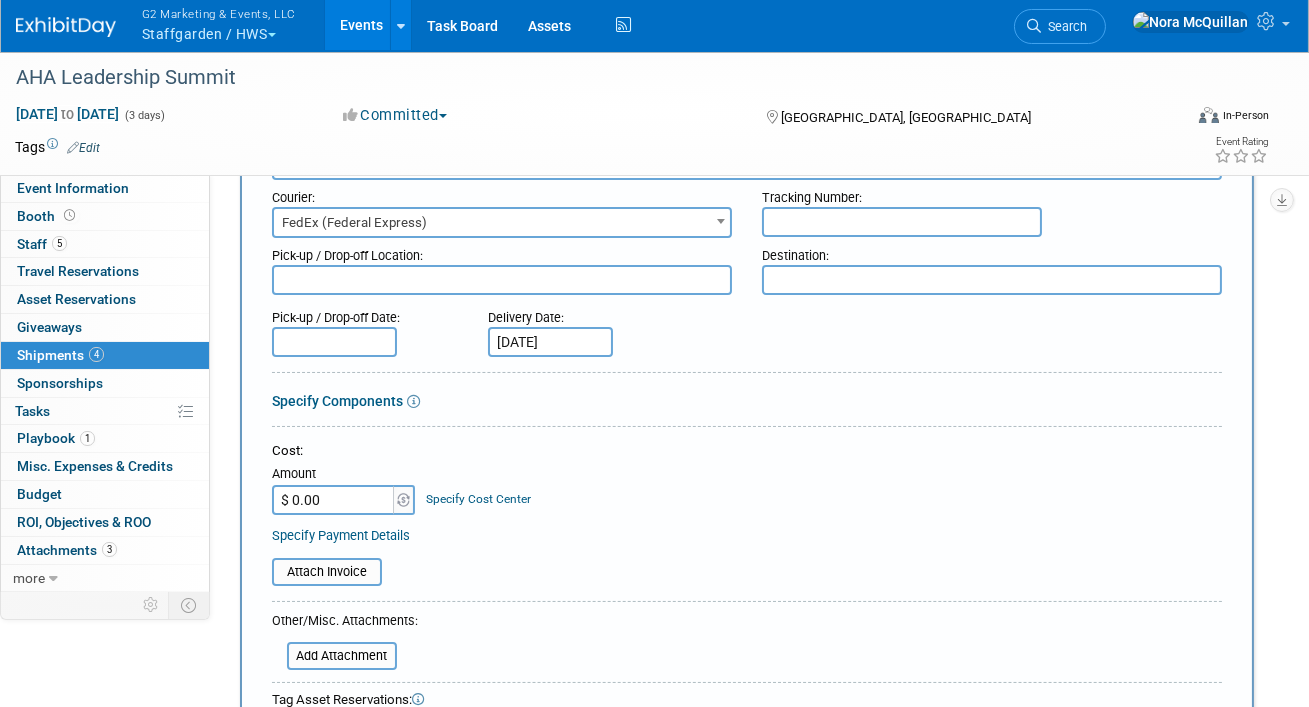 click at bounding box center (992, 280) 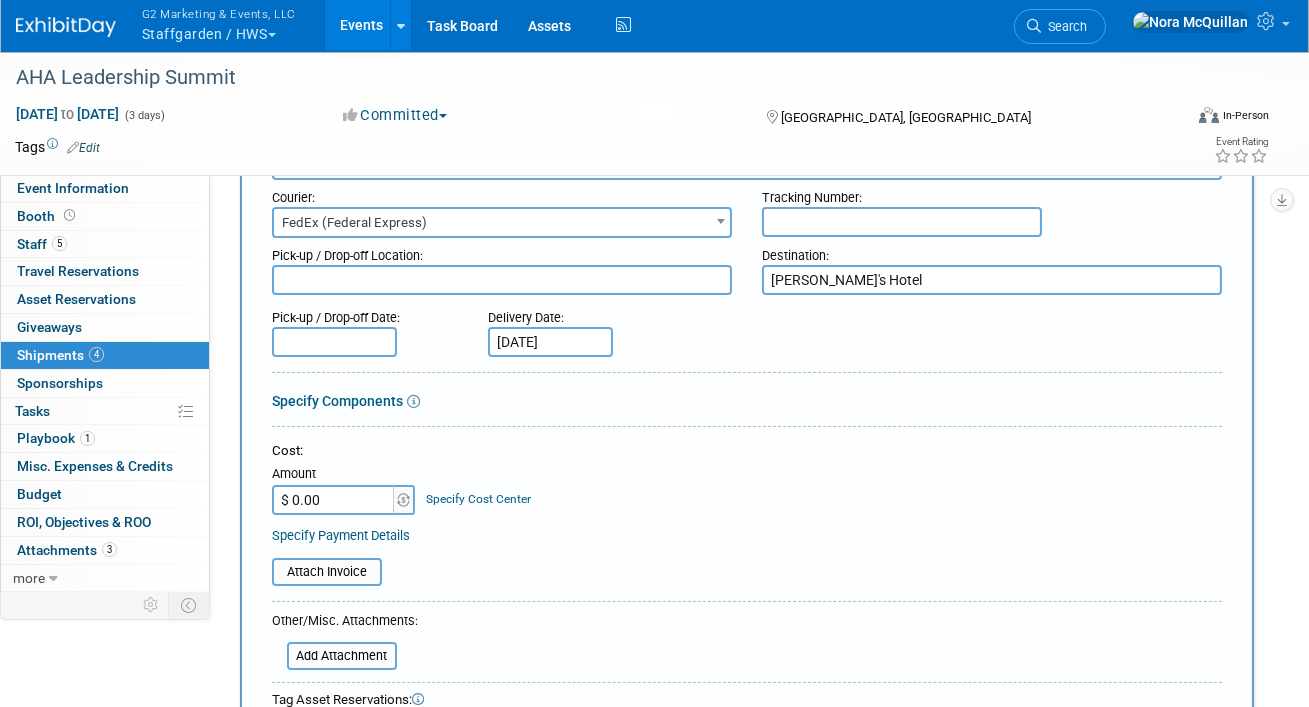 type on "Mike's Hotel" 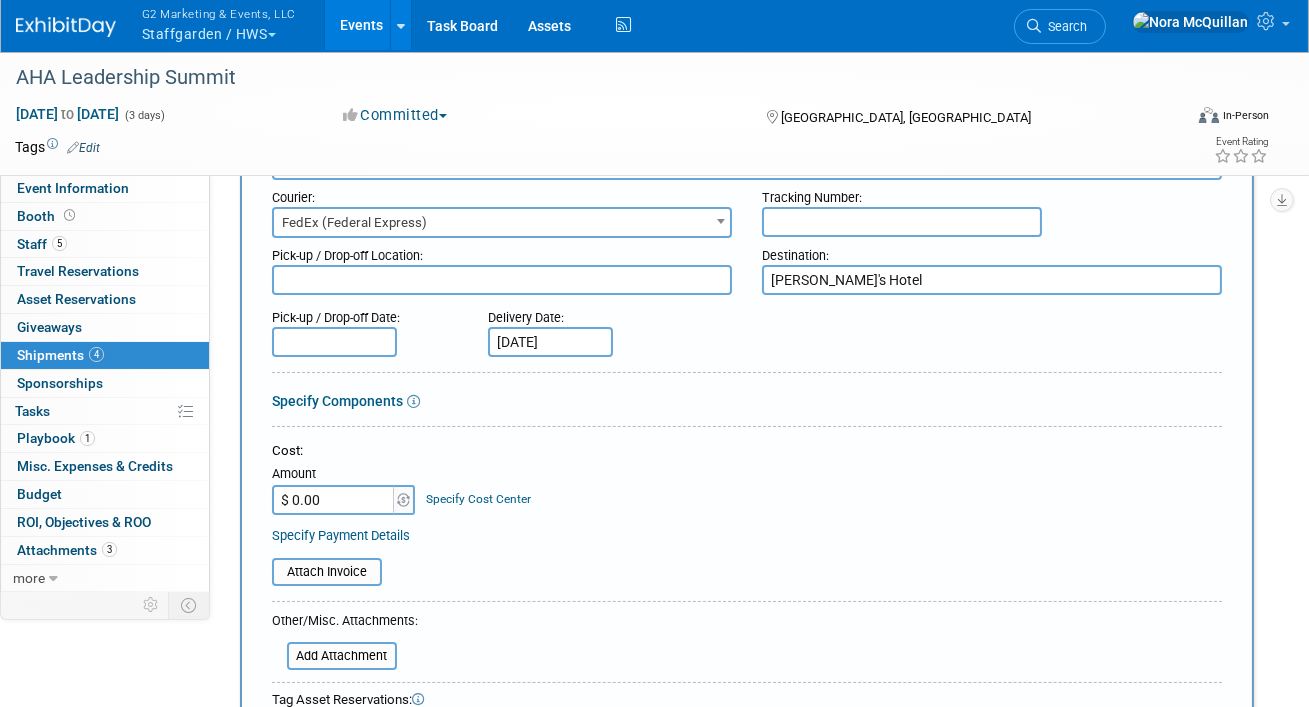 click at bounding box center [902, 222] 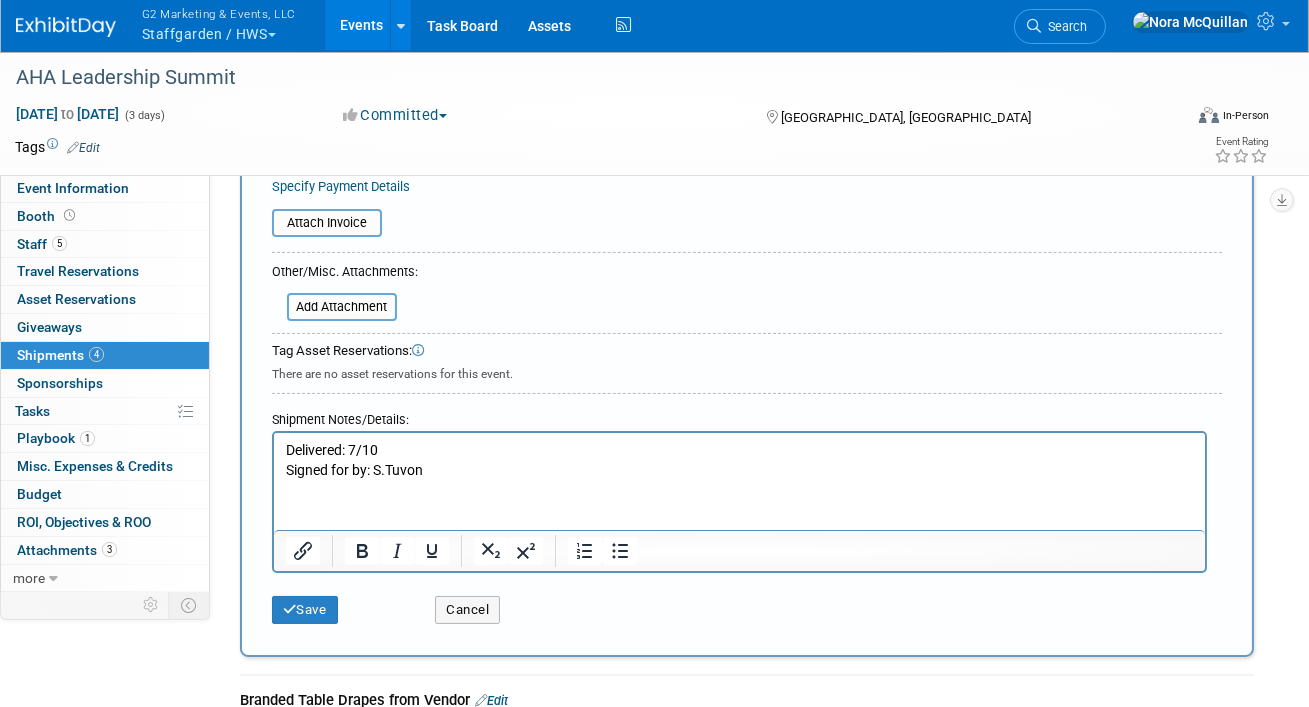scroll, scrollTop: 480, scrollLeft: 0, axis: vertical 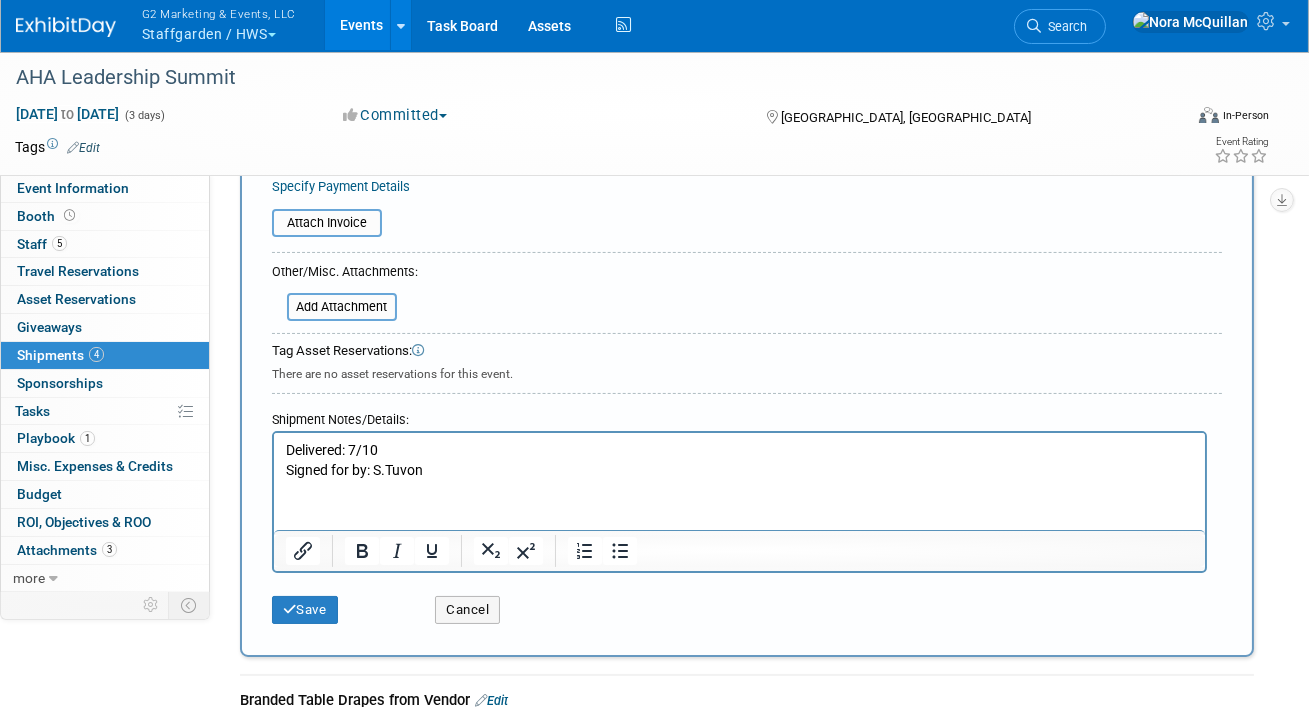 type on "591178053311" 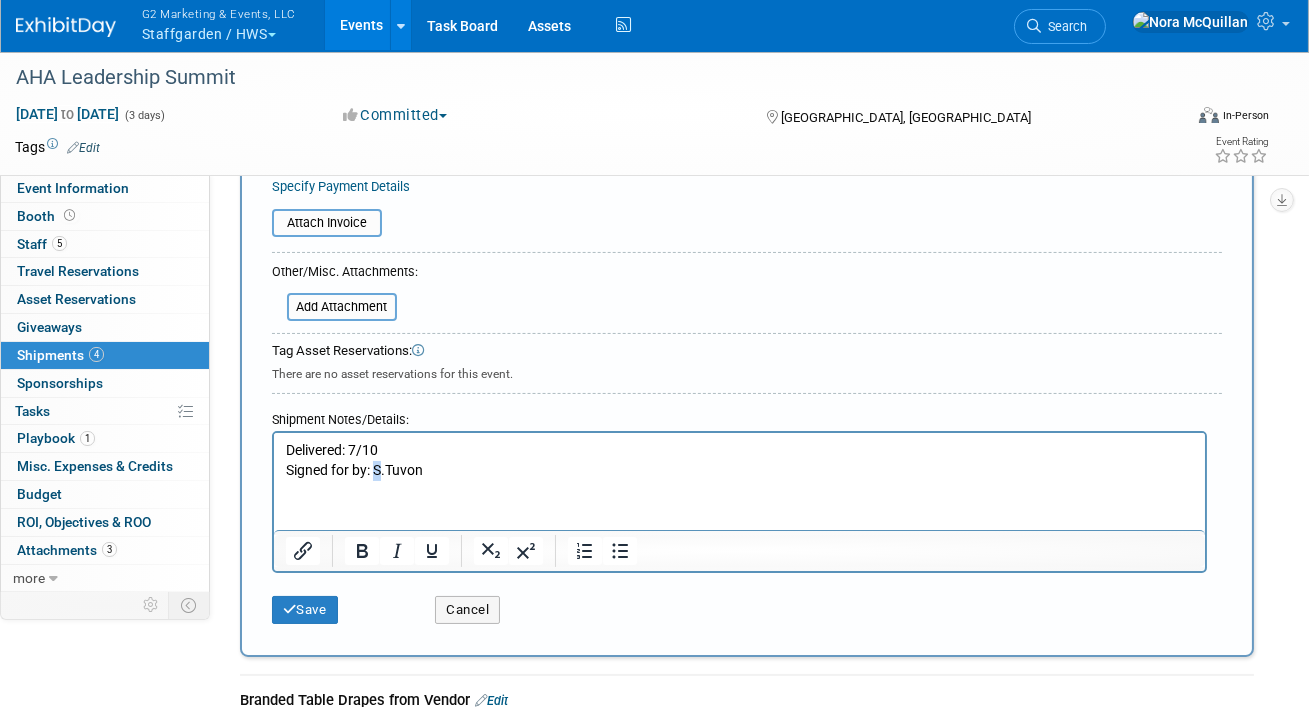 click on "Signed for by: S.Tuvon" at bounding box center [739, 471] 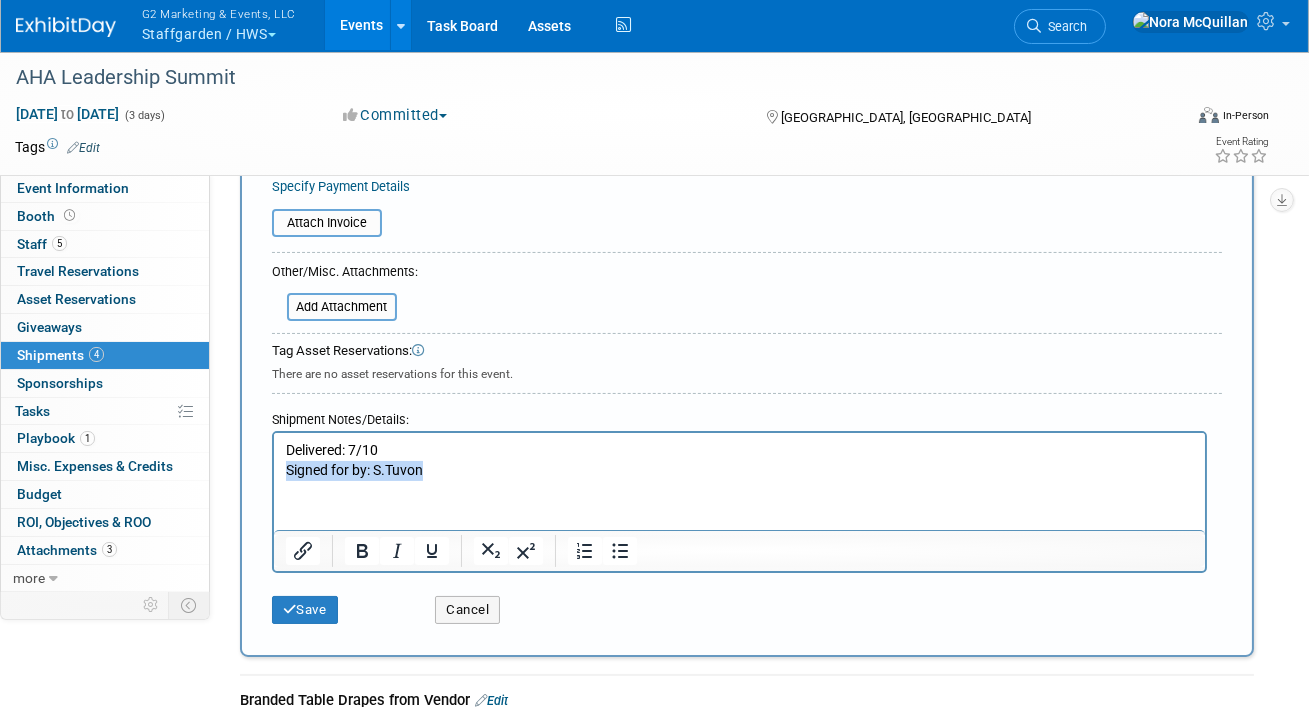click on "Signed for by: S.Tuvon" at bounding box center [739, 471] 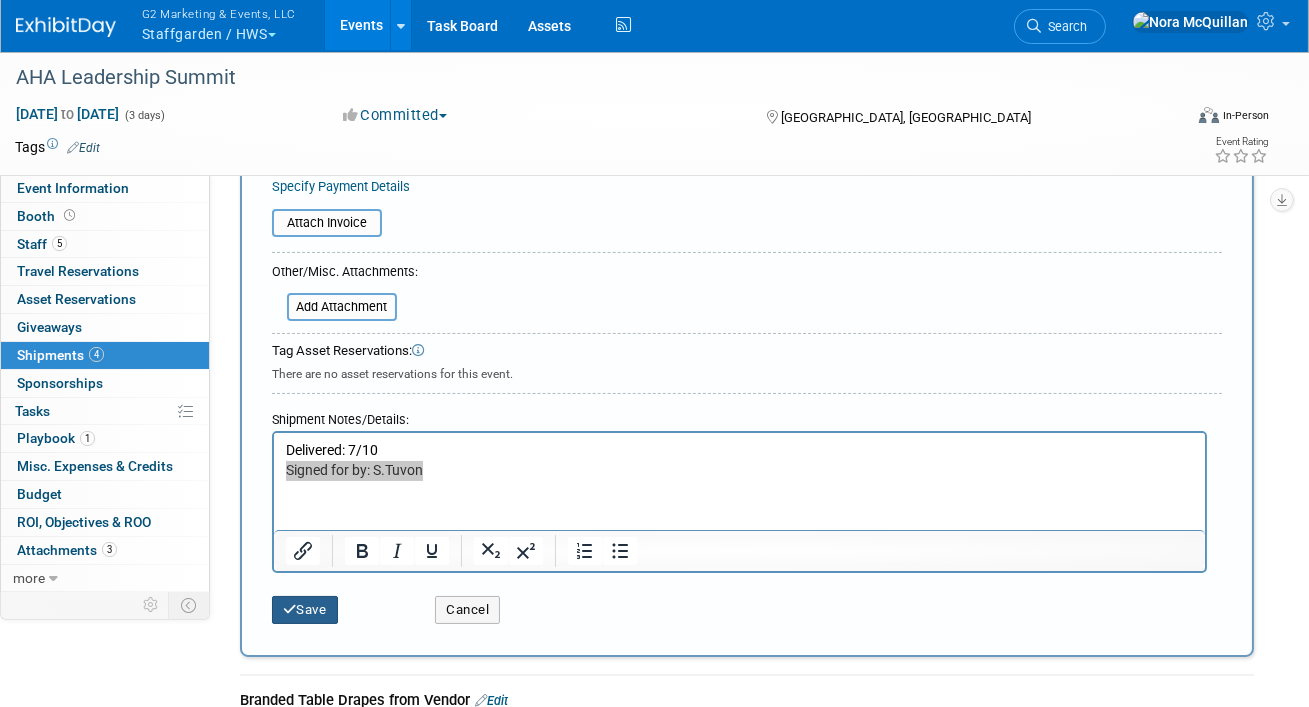 click on "Save" at bounding box center (305, 610) 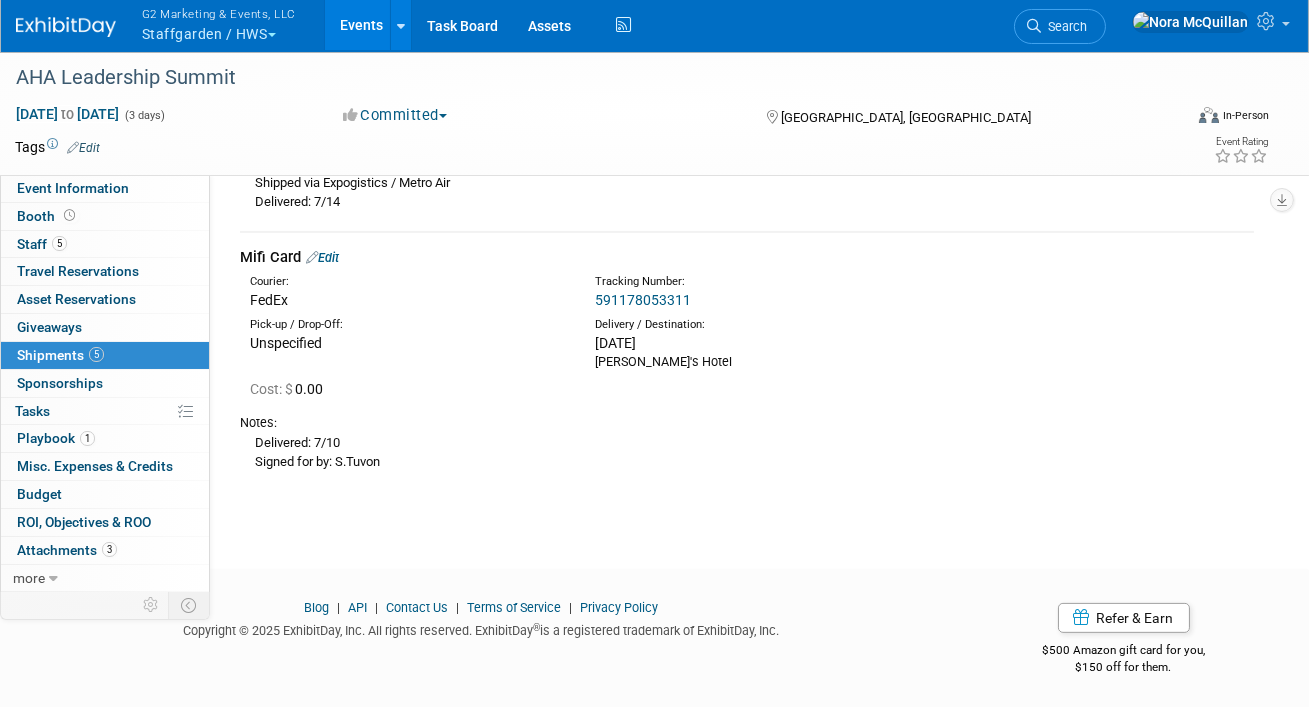 scroll, scrollTop: 0, scrollLeft: 0, axis: both 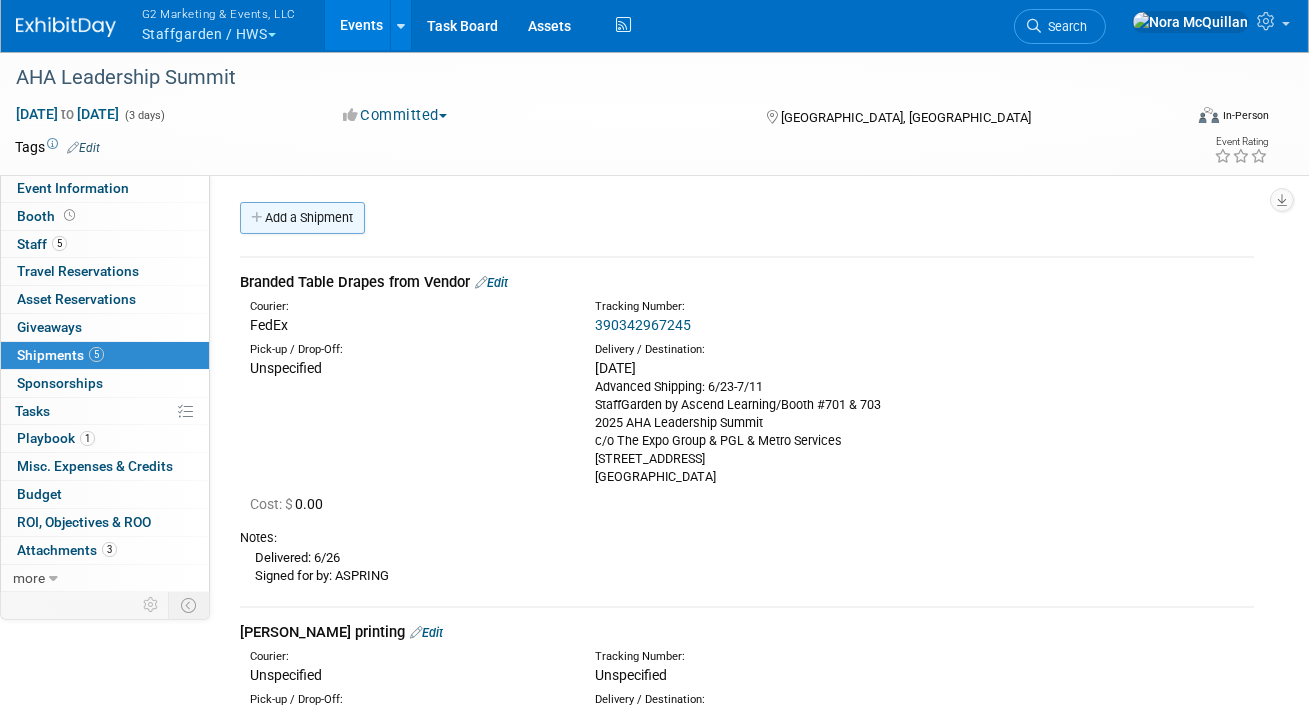 click on "Add a Shipment" at bounding box center [302, 218] 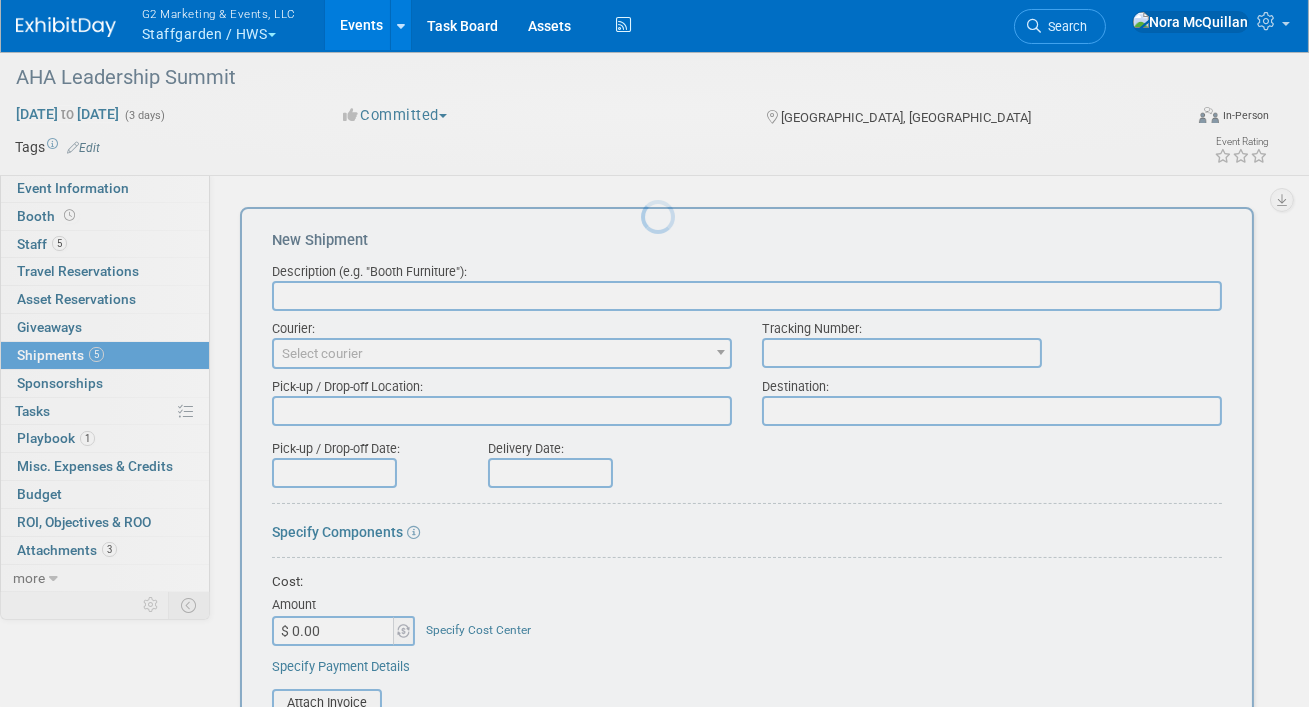 scroll, scrollTop: 0, scrollLeft: 0, axis: both 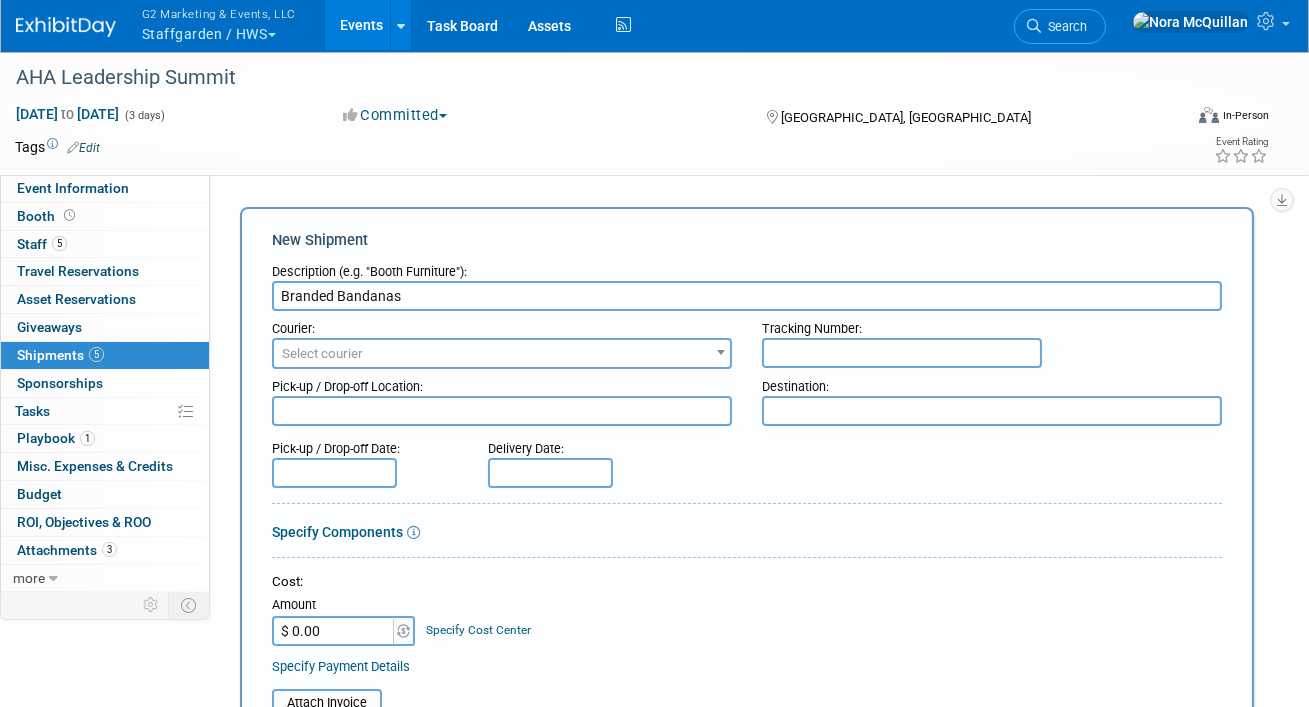 type on "Branded Bandanas" 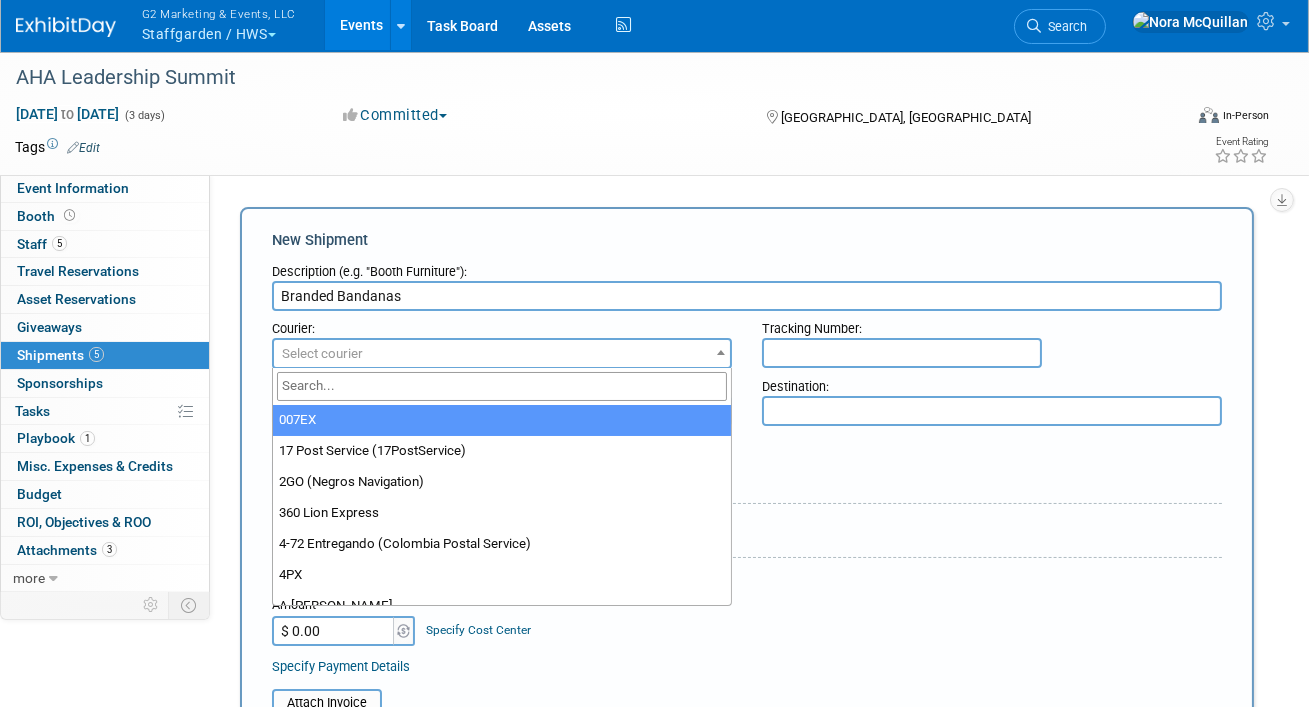click on "Select courier" at bounding box center [502, 354] 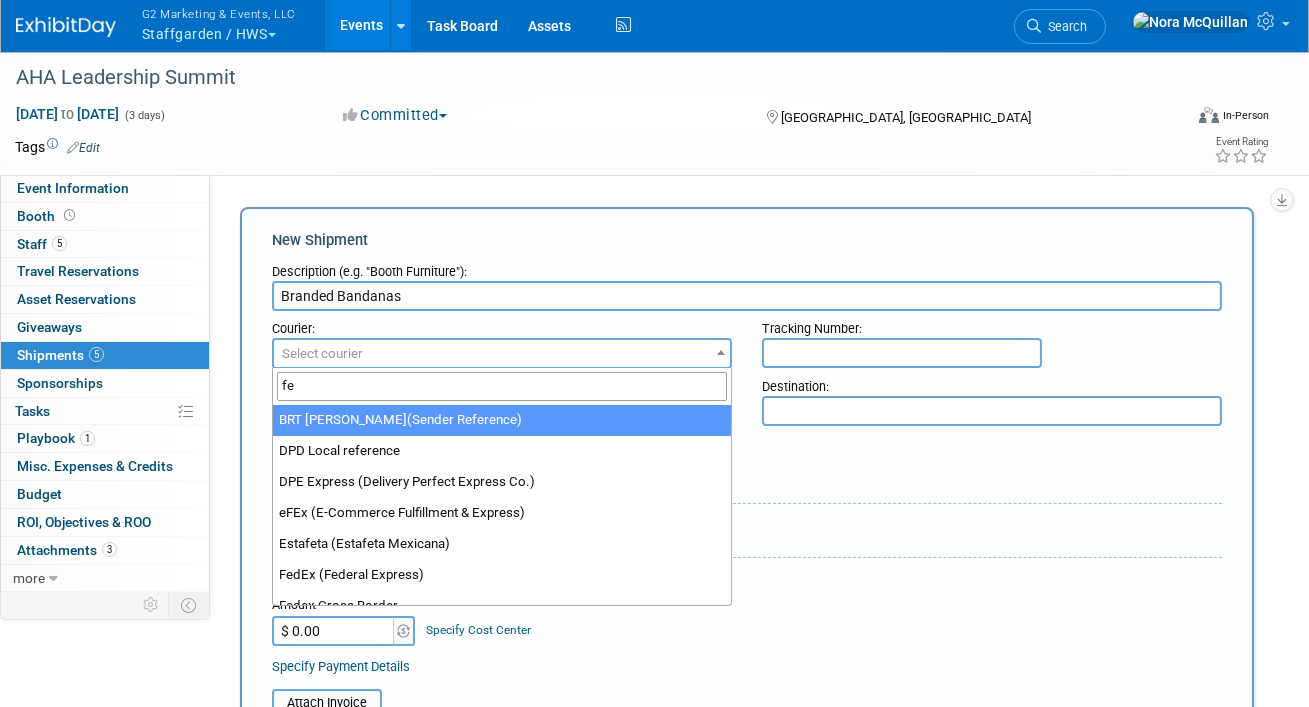 type on "fed" 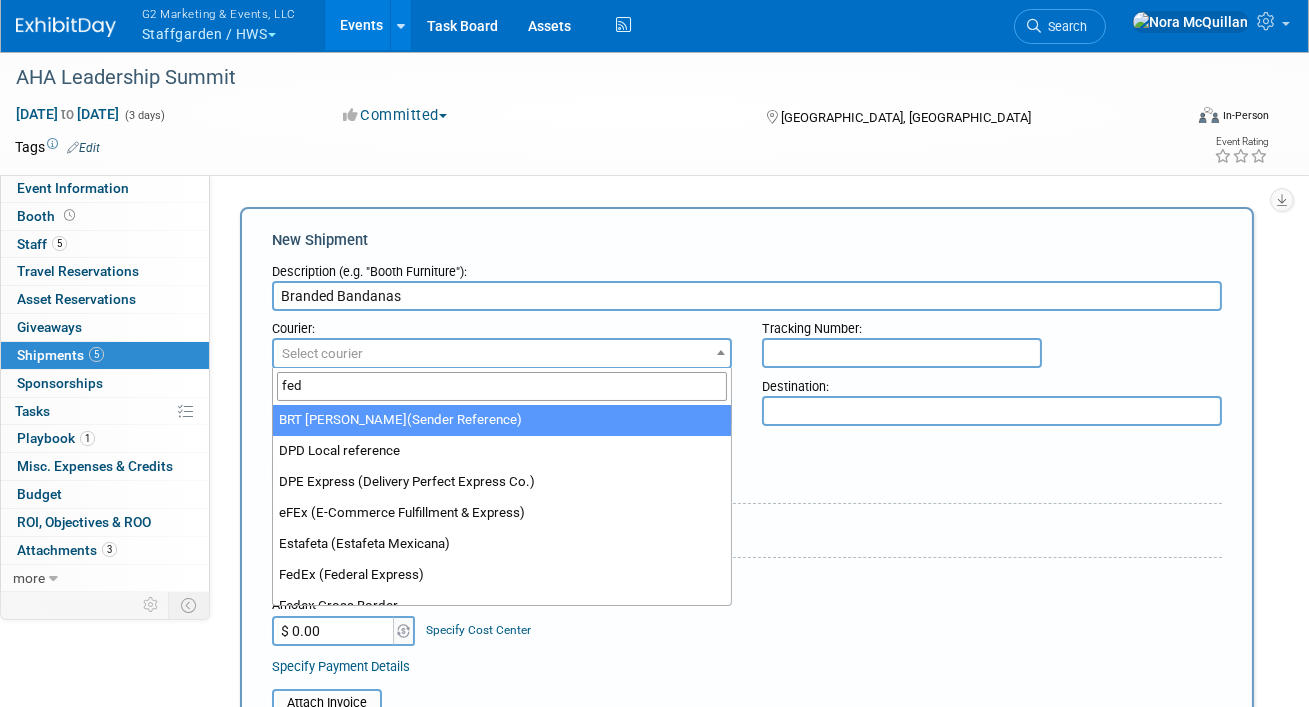 select on "206" 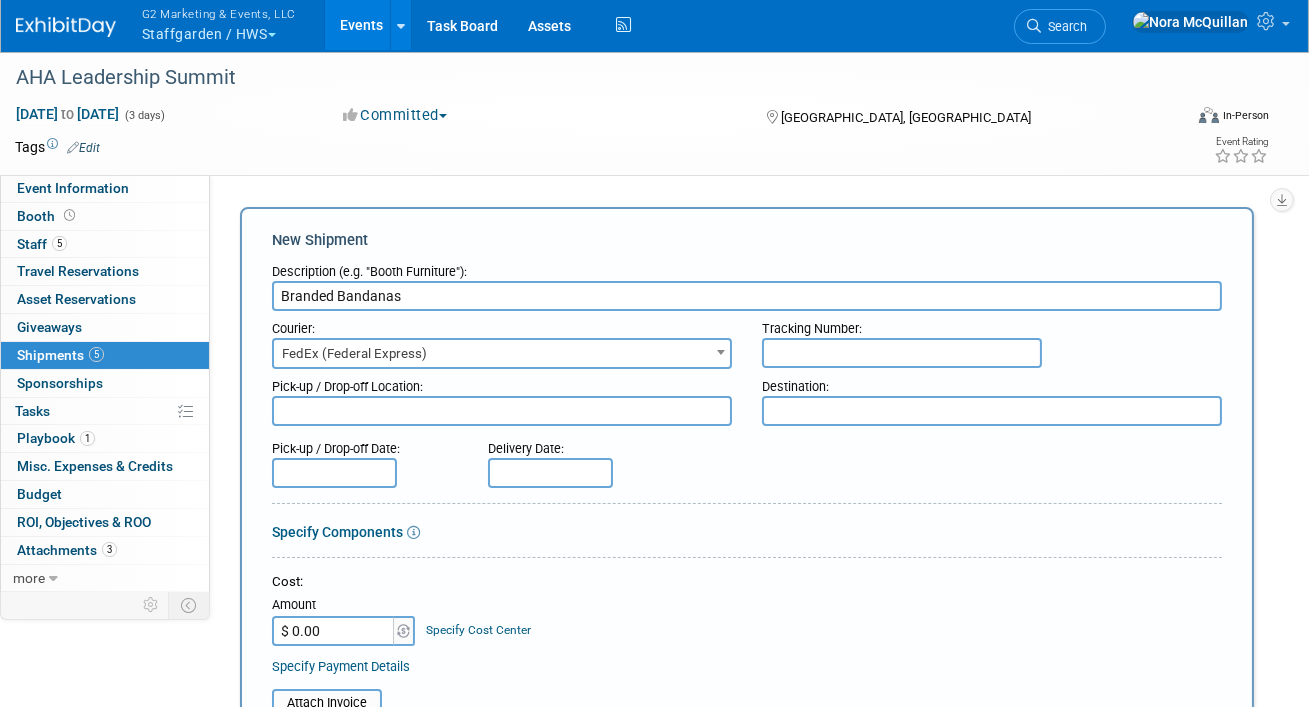 click at bounding box center [902, 353] 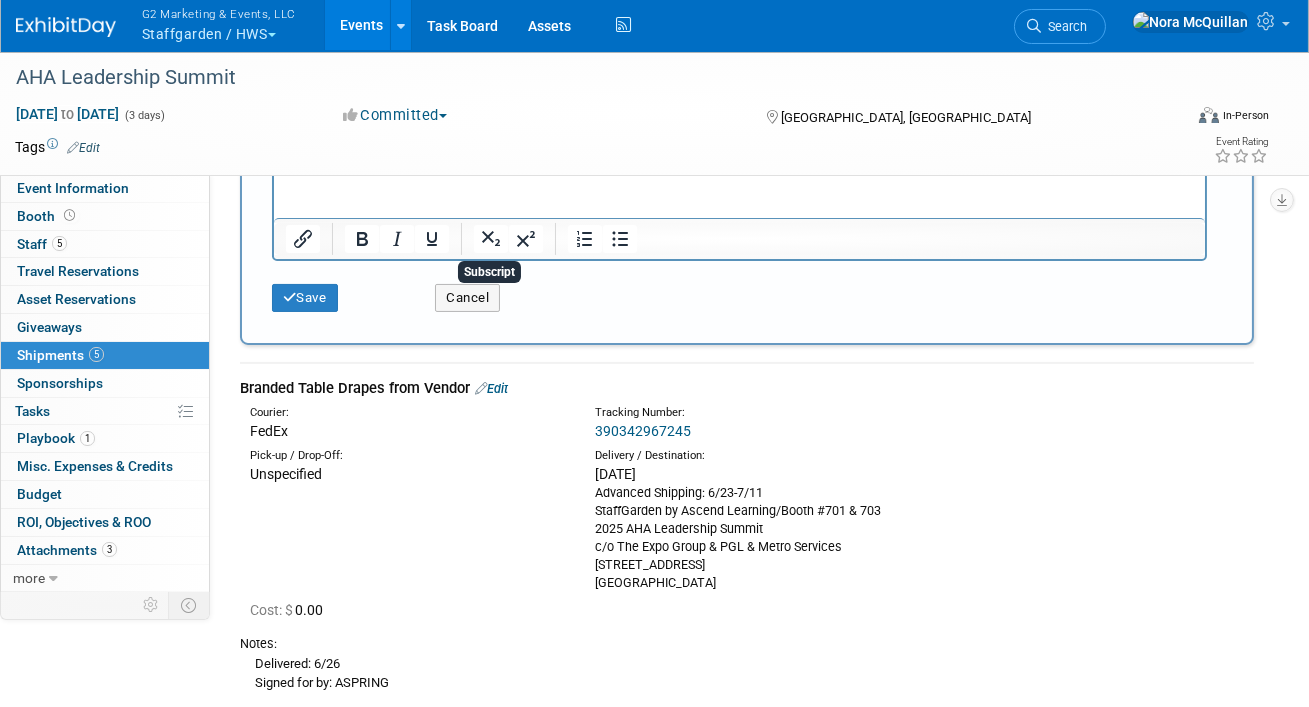 scroll, scrollTop: 777, scrollLeft: 0, axis: vertical 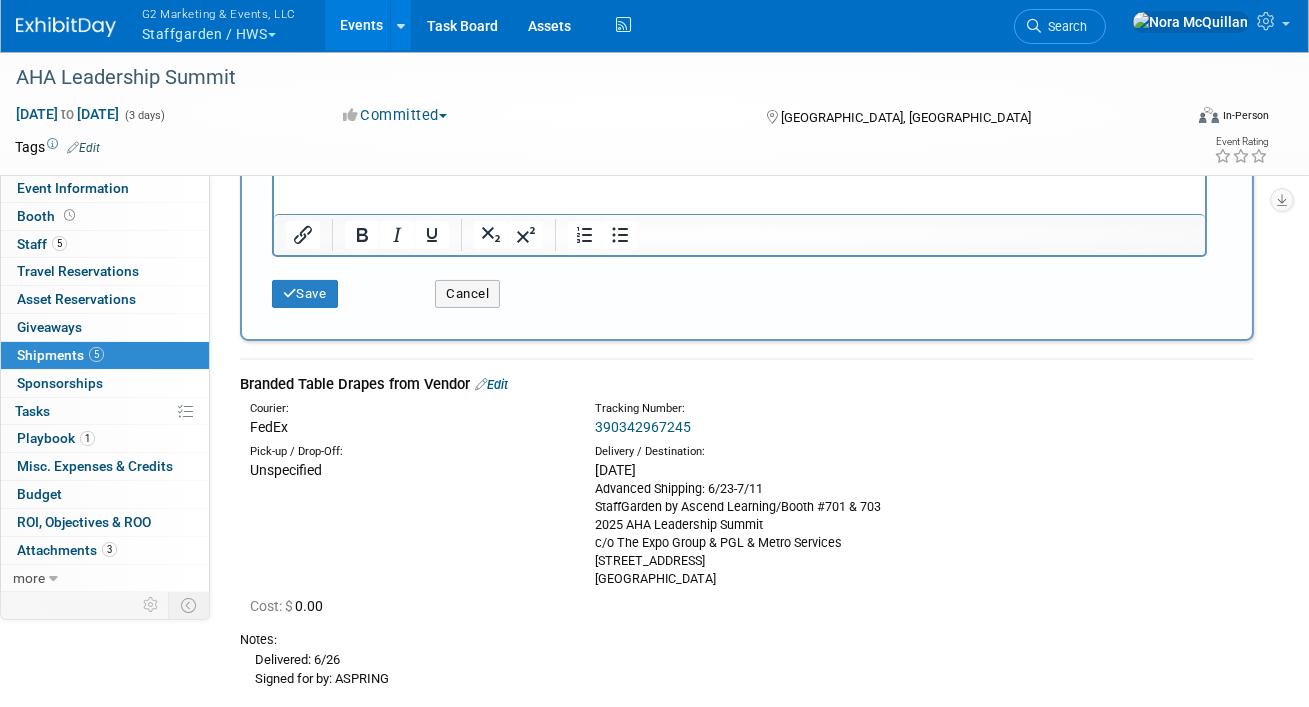 type on "882693506924" 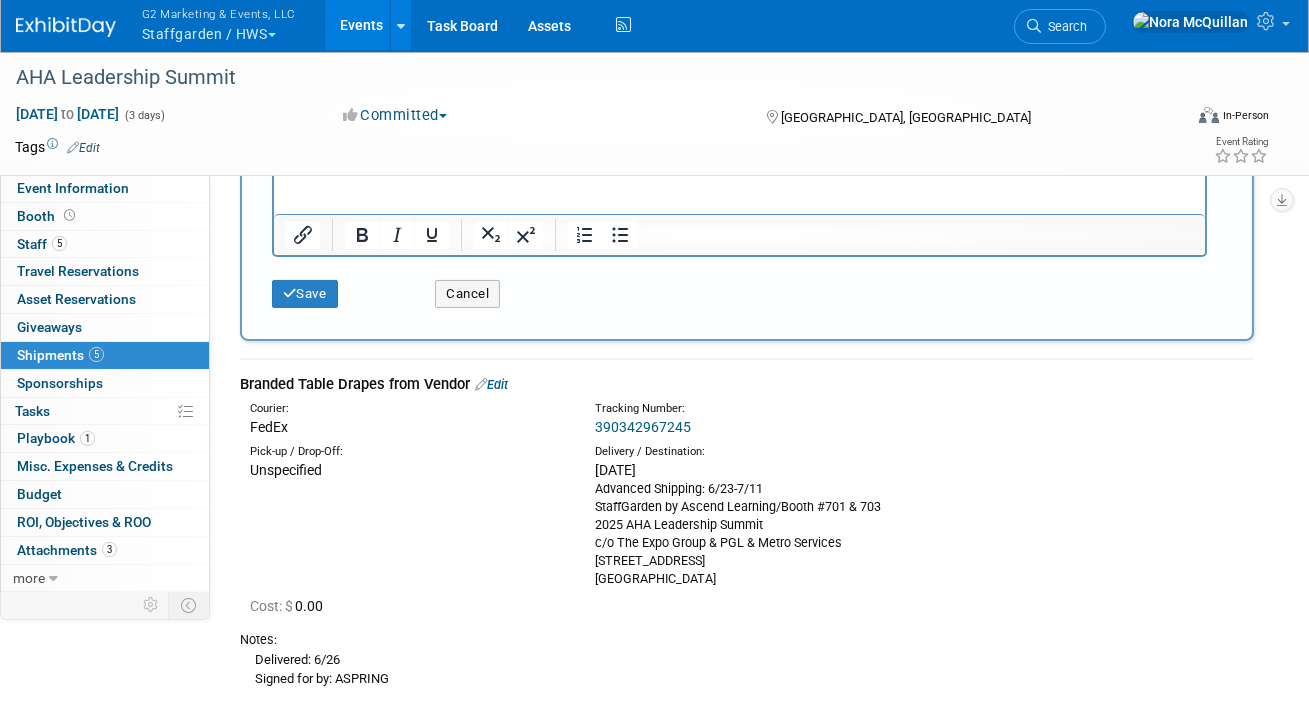 drag, startPoint x: 713, startPoint y: 581, endPoint x: 577, endPoint y: 491, distance: 163.0828 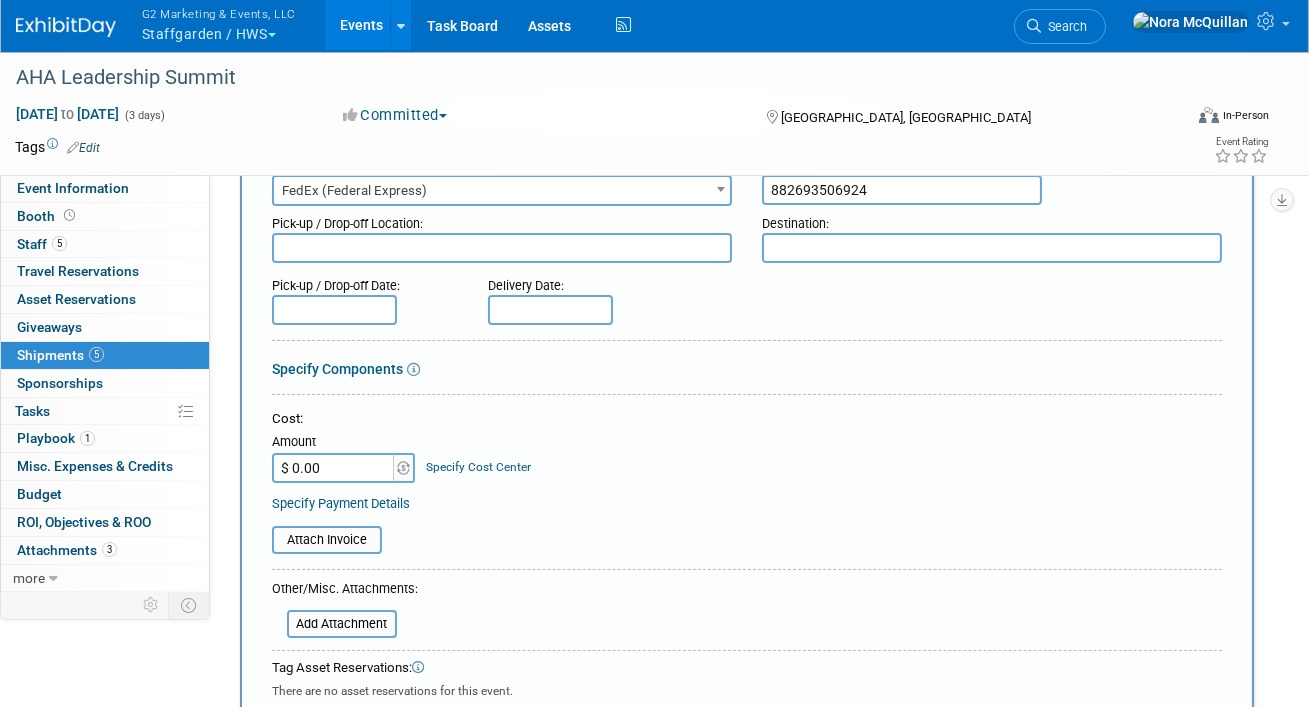 scroll, scrollTop: 0, scrollLeft: 0, axis: both 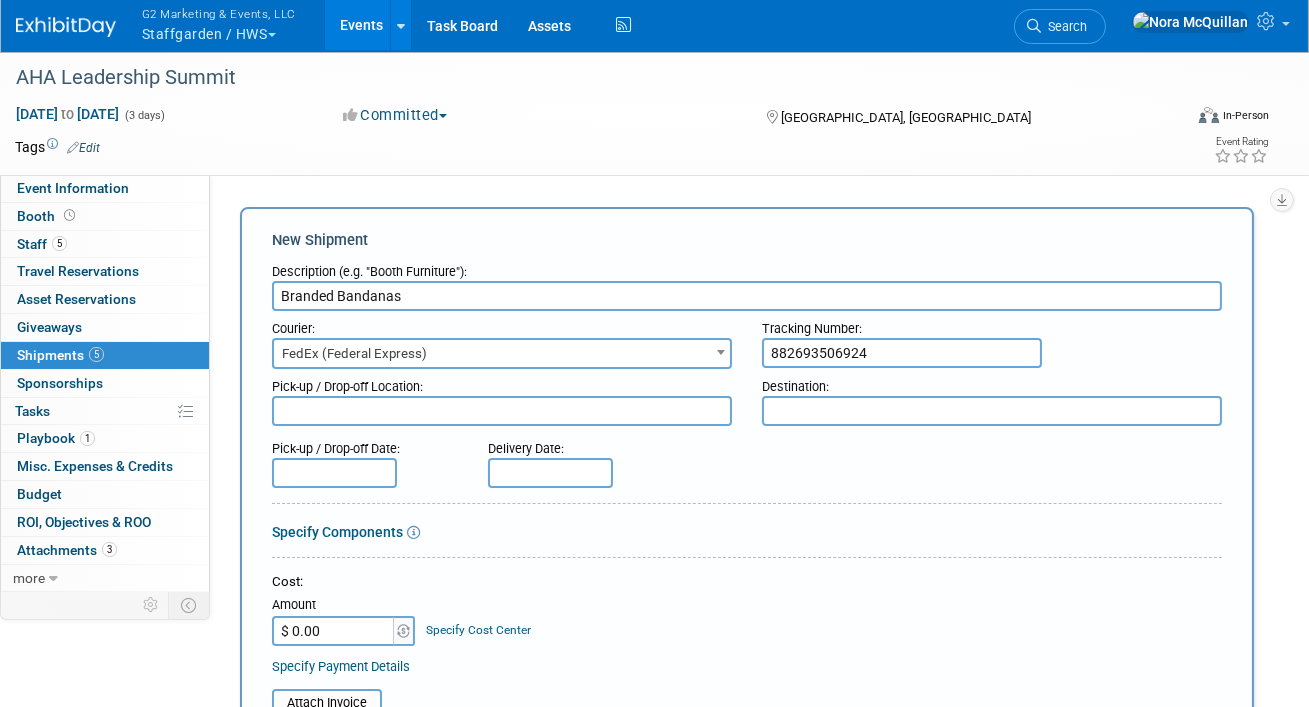 click at bounding box center (992, 411) 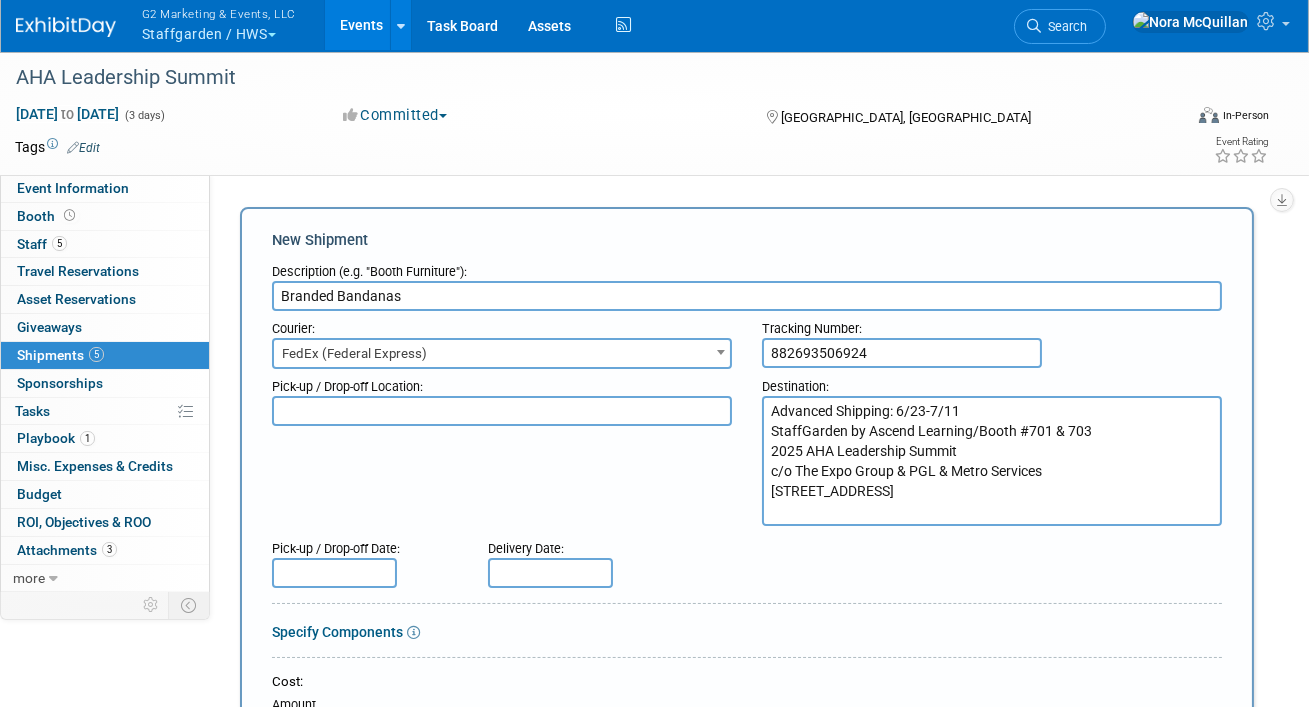 type on "Advanced Shipping: 6/23-7/11
StaffGarden by Ascend Learning/Booth #701 & 703
2025 AHA Leadership Summit
c/o The Expo Group & PGL & Metro Services
805 Airpark Commerce Drive
Nashville, TN 37217" 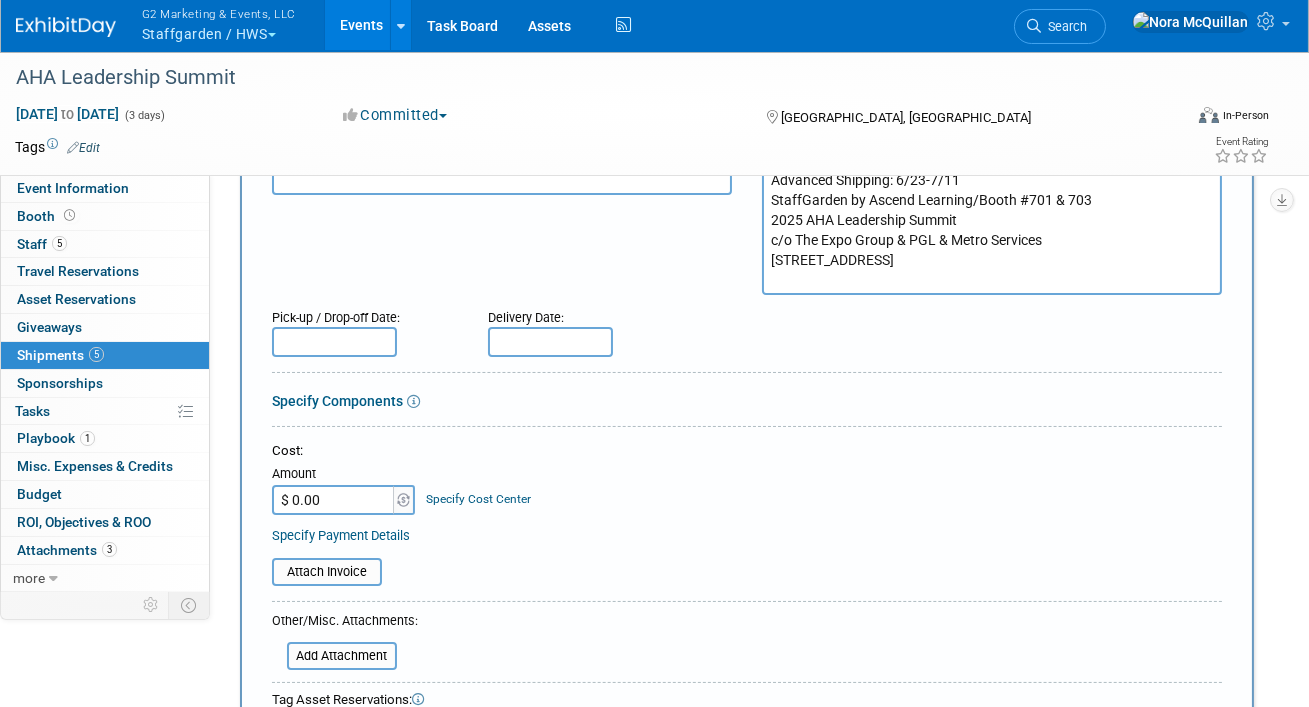 scroll, scrollTop: 244, scrollLeft: 0, axis: vertical 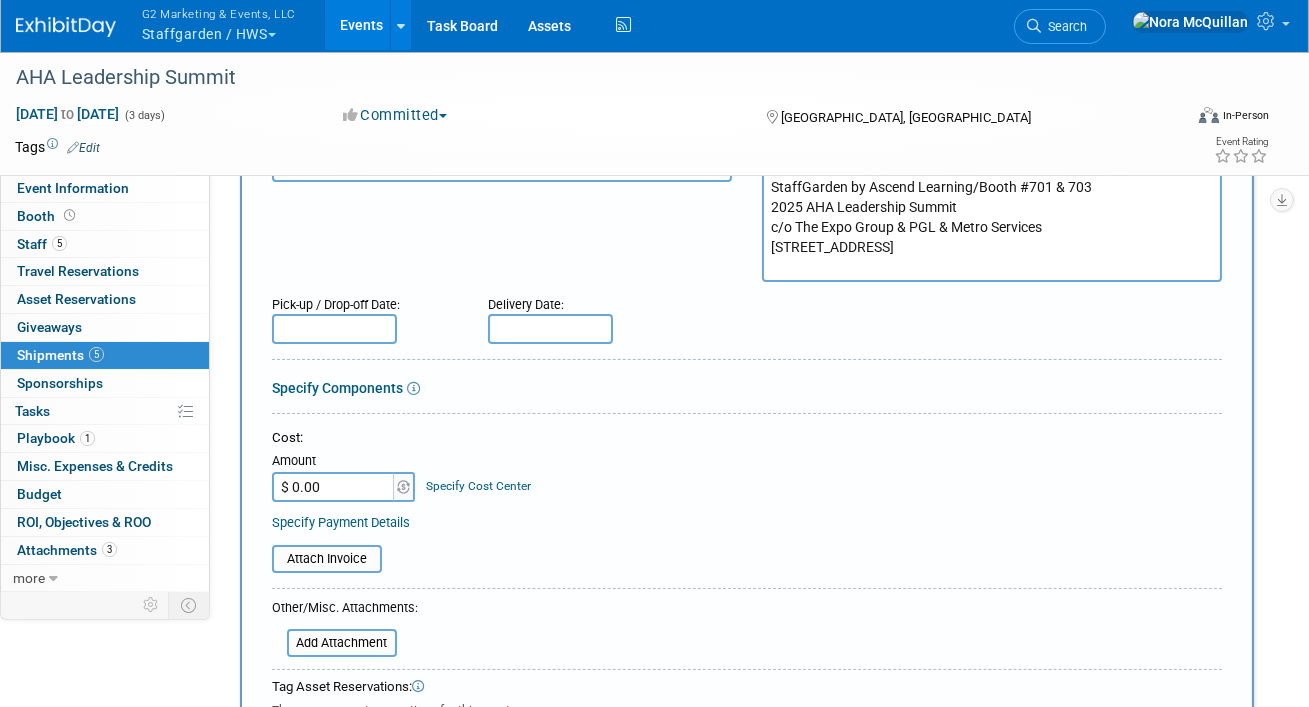 click on "G2 Marketing & Events, LLC
Staffgarden / HWS
Explore:
My Workspaces  16
Go to Workspace:
ATI
Available
Available 2
CDX
ClickSafety
Discovery Education
G2 Projects - Weekly Update
G2 Promotions
JBL Careers
JBL National
MedHub
NHA
PSG National/International
PSG State
SGC
Staffgarden / HWS
Events
Add Event
Bulk Upload Events
Shareable Event Boards
Recently Viewed Events:
AHA Leadership Summit
Santa Clara, CA
Jul 20, 2025  to  Jul 22, 2025
AONL
Chicago, IL
Mar 29, 2026  to  Apr 1, 2026
Task Board
Assets
Activity Feed
My Account
My Profile & Preferences
Sync to External Calendar..." at bounding box center (654, 109) 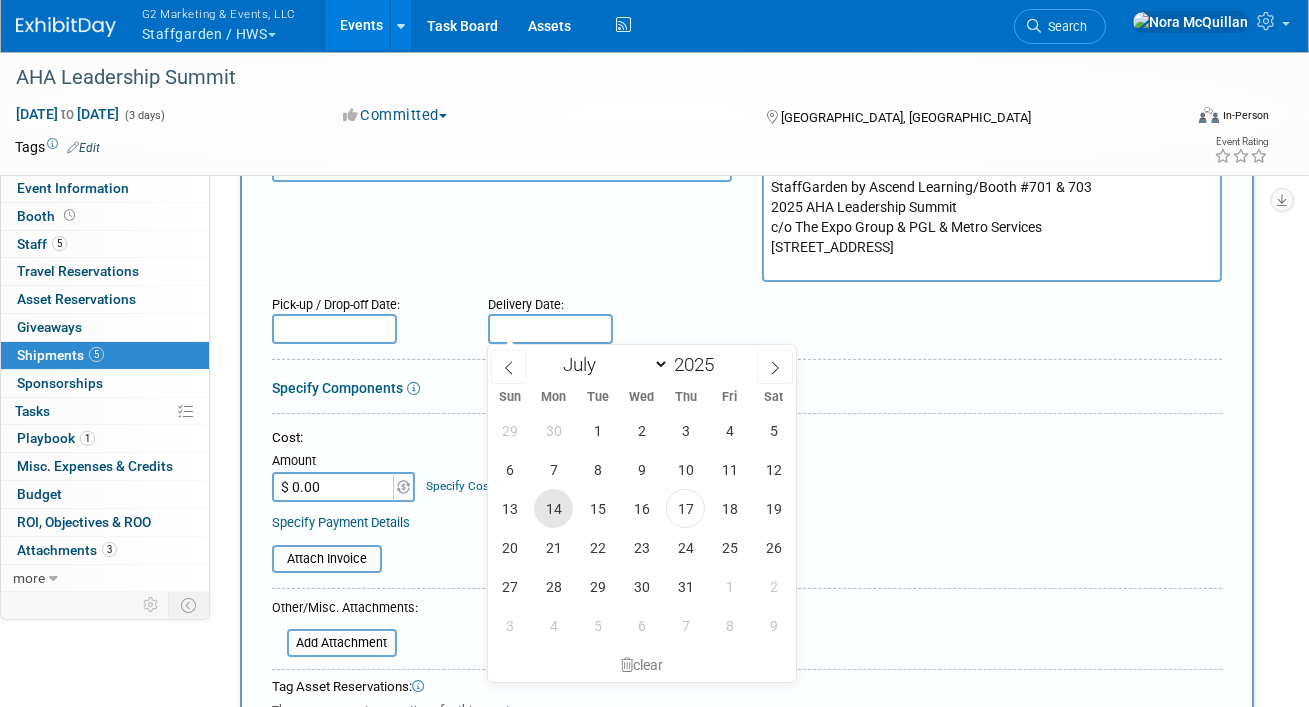 click on "14" at bounding box center (553, 508) 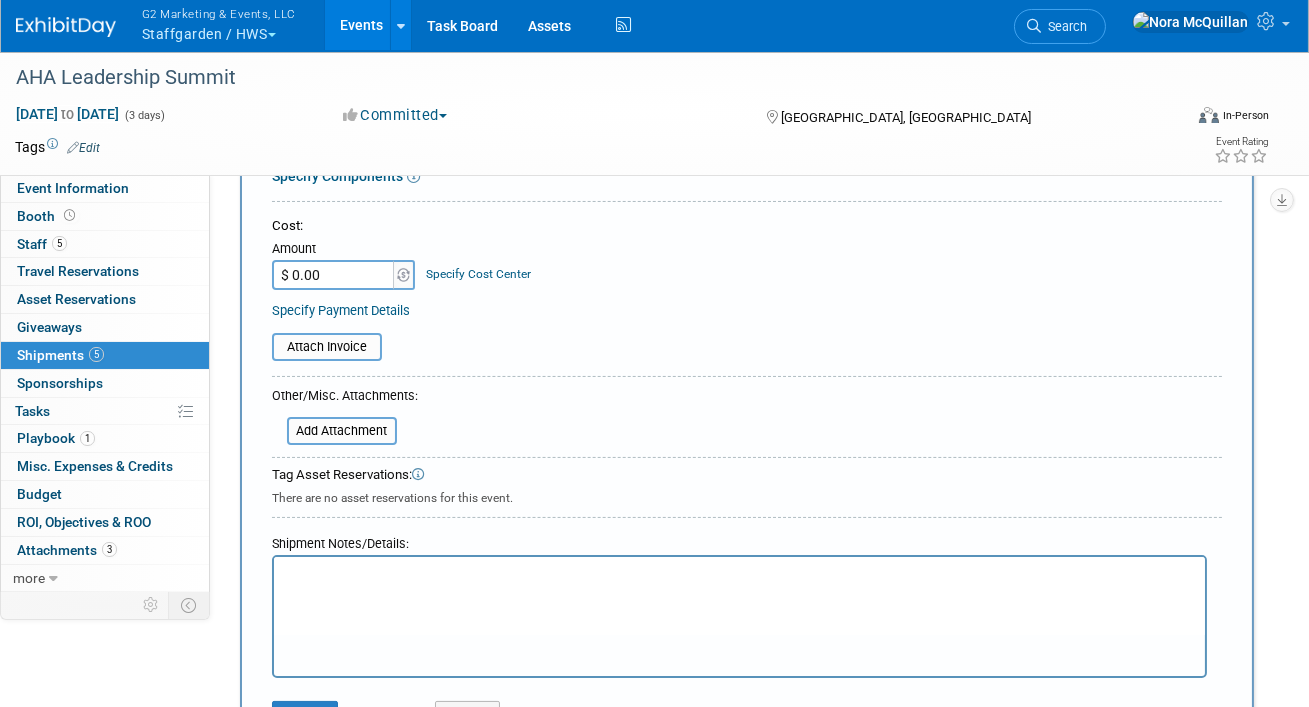 scroll, scrollTop: 479, scrollLeft: 0, axis: vertical 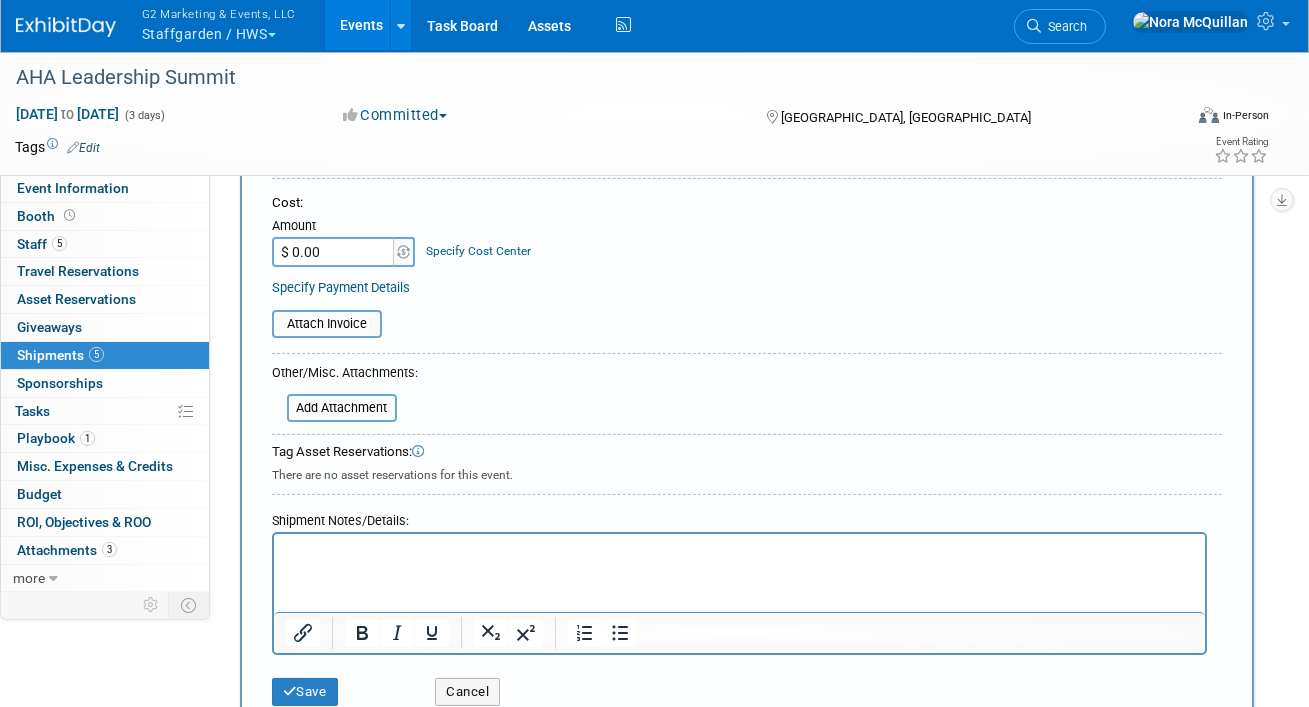 click at bounding box center (738, 547) 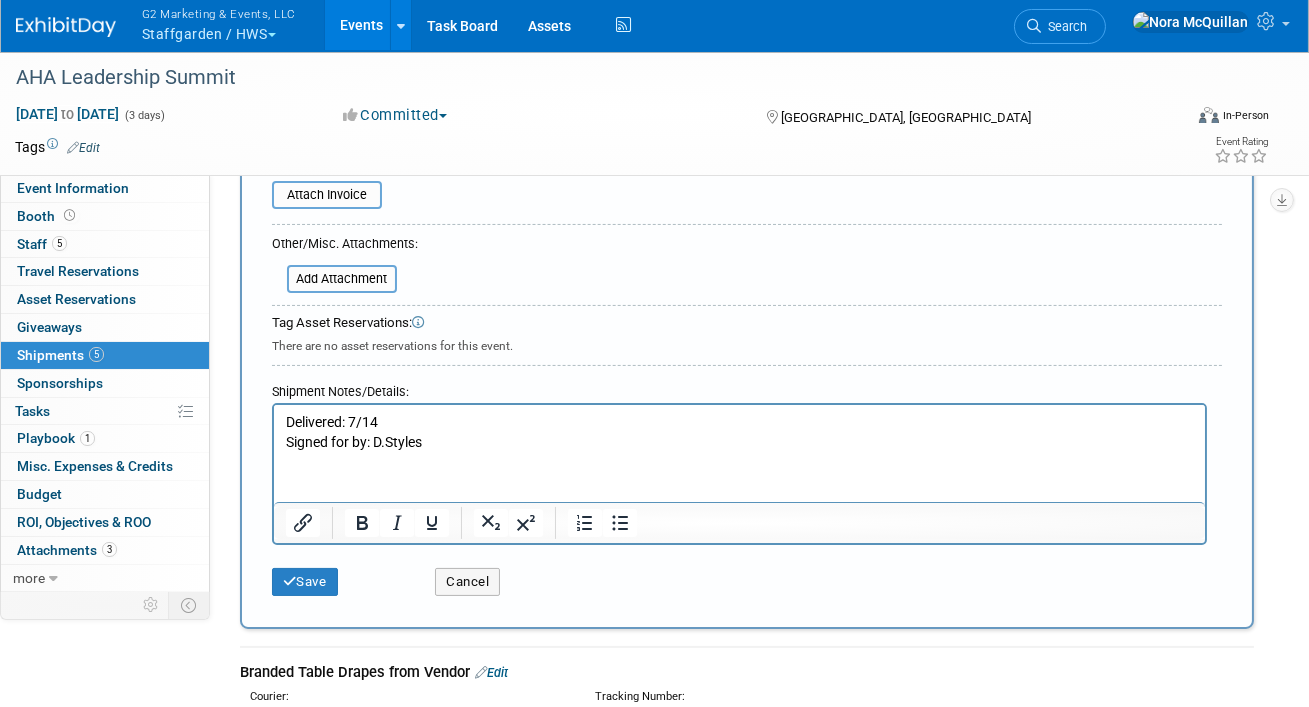 scroll, scrollTop: 632, scrollLeft: 0, axis: vertical 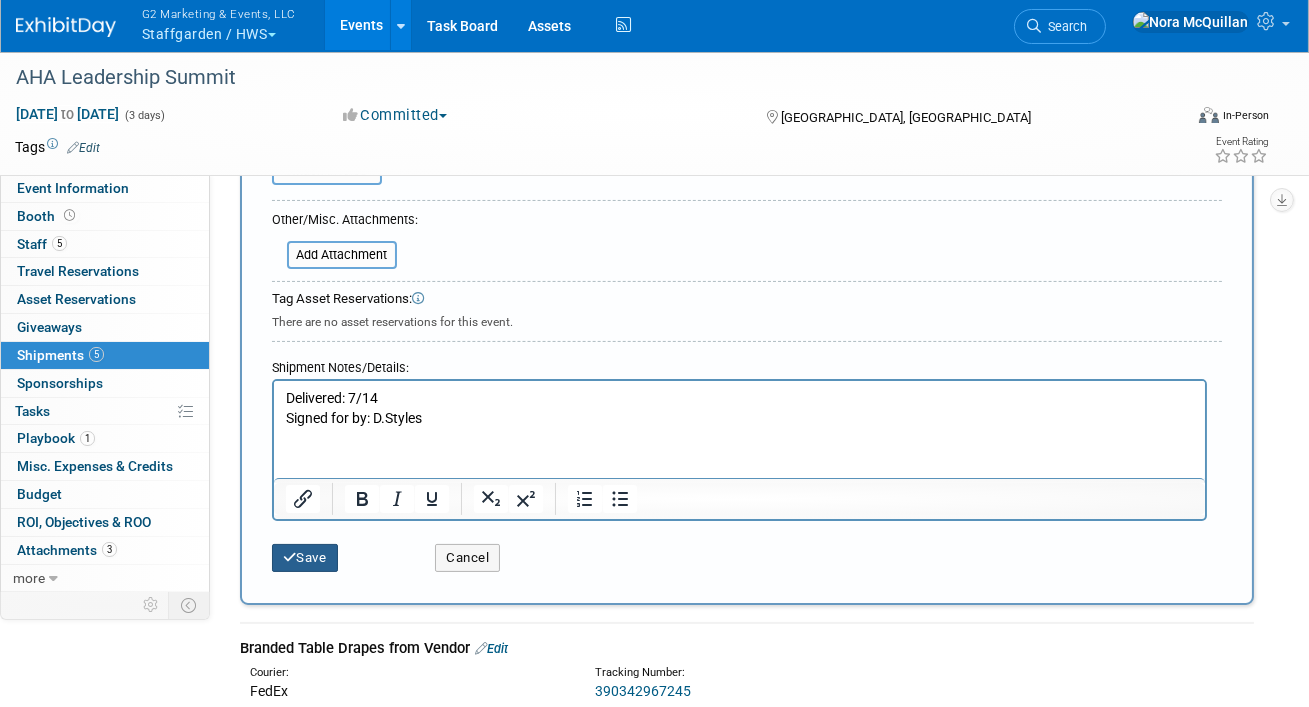 click on "Save" at bounding box center [305, 558] 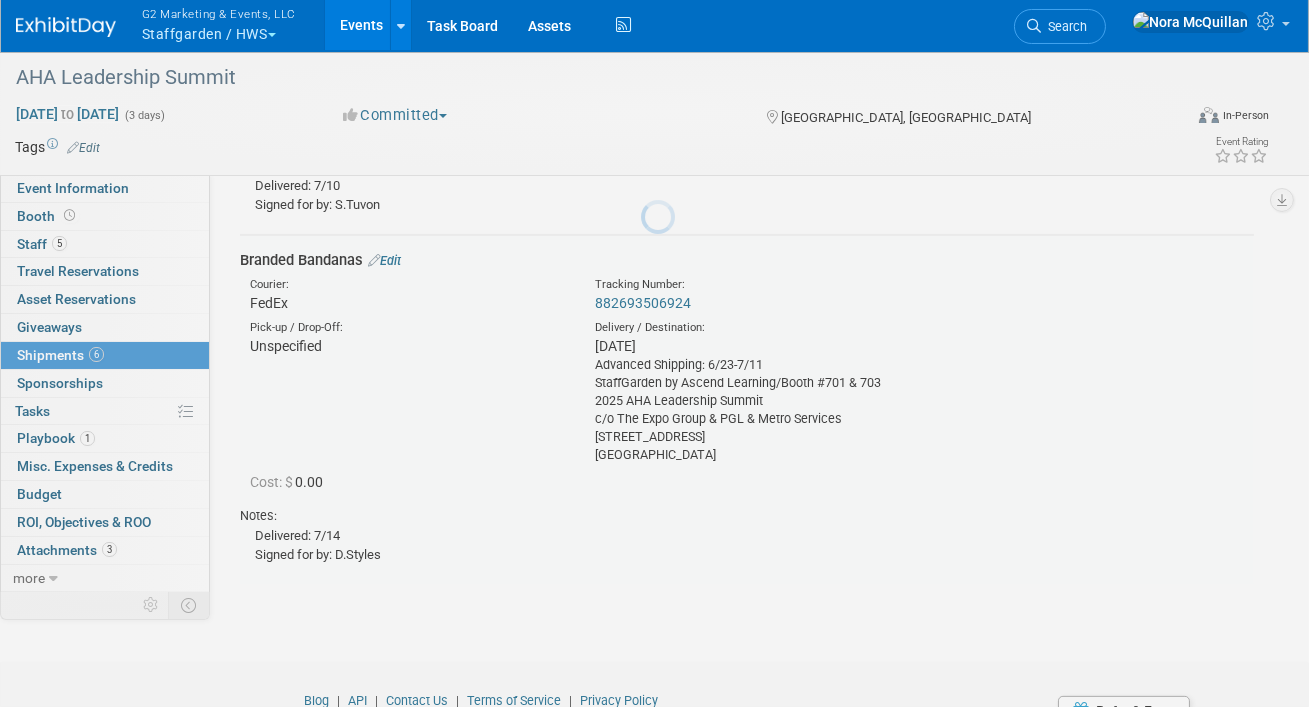 scroll, scrollTop: 1697, scrollLeft: 0, axis: vertical 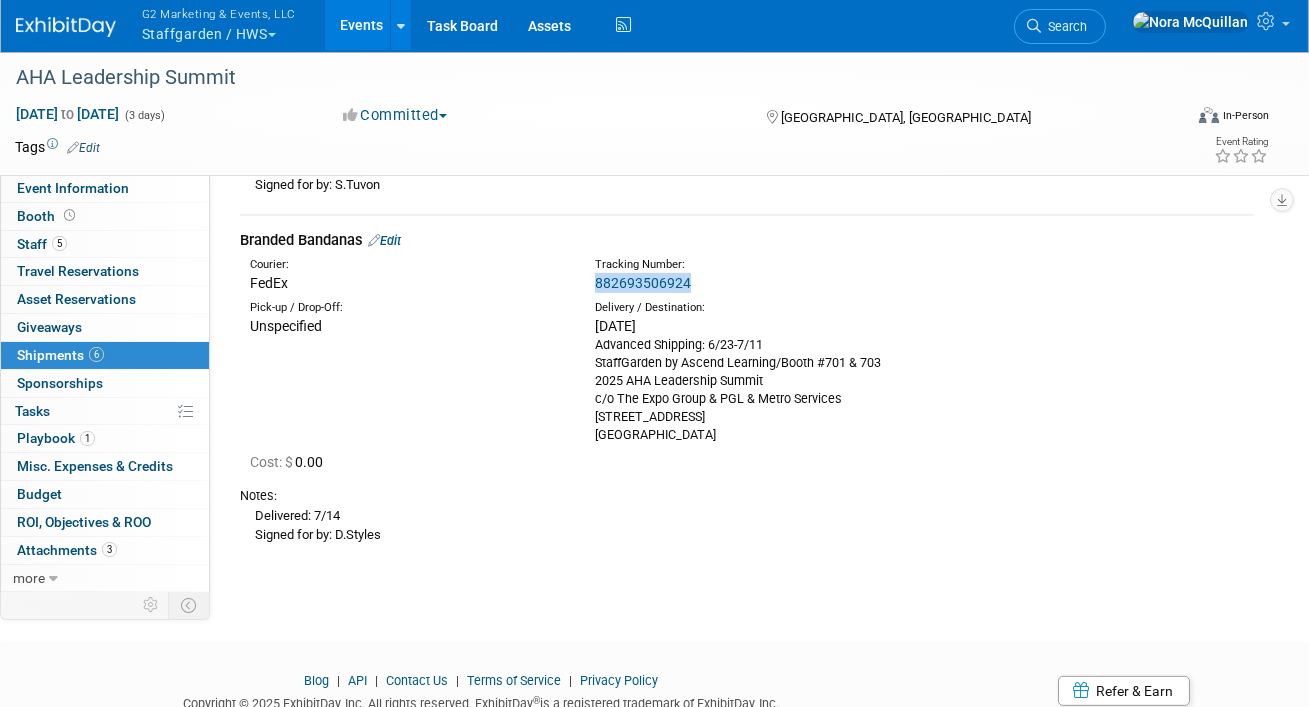 drag, startPoint x: 701, startPoint y: 275, endPoint x: 594, endPoint y: 274, distance: 107.00467 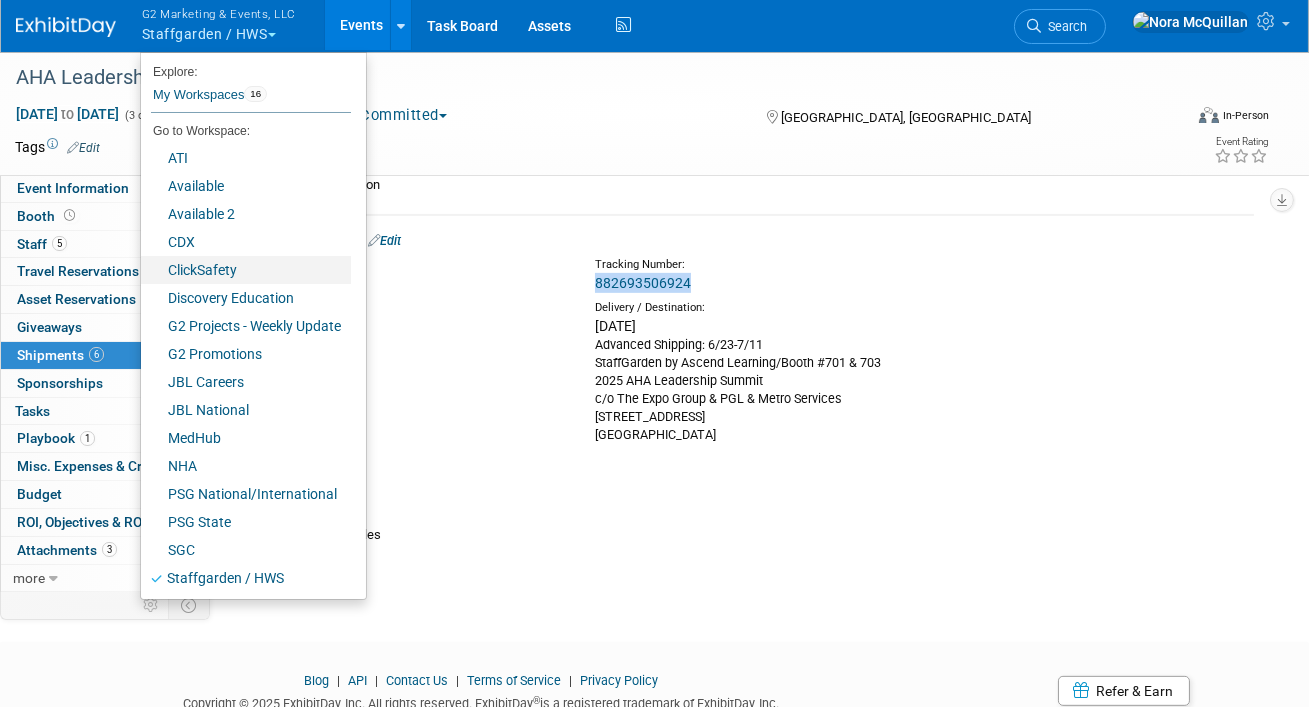 click on "ClickSafety" at bounding box center [246, 270] 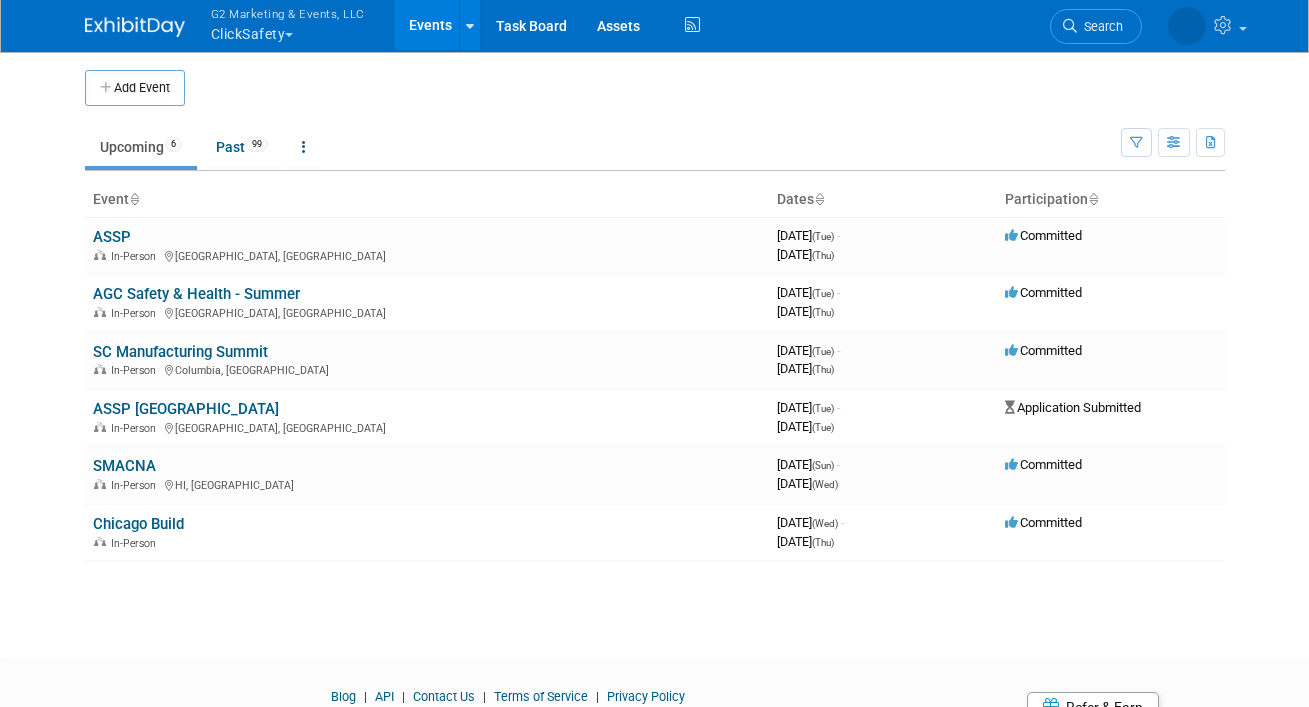 scroll, scrollTop: 0, scrollLeft: 0, axis: both 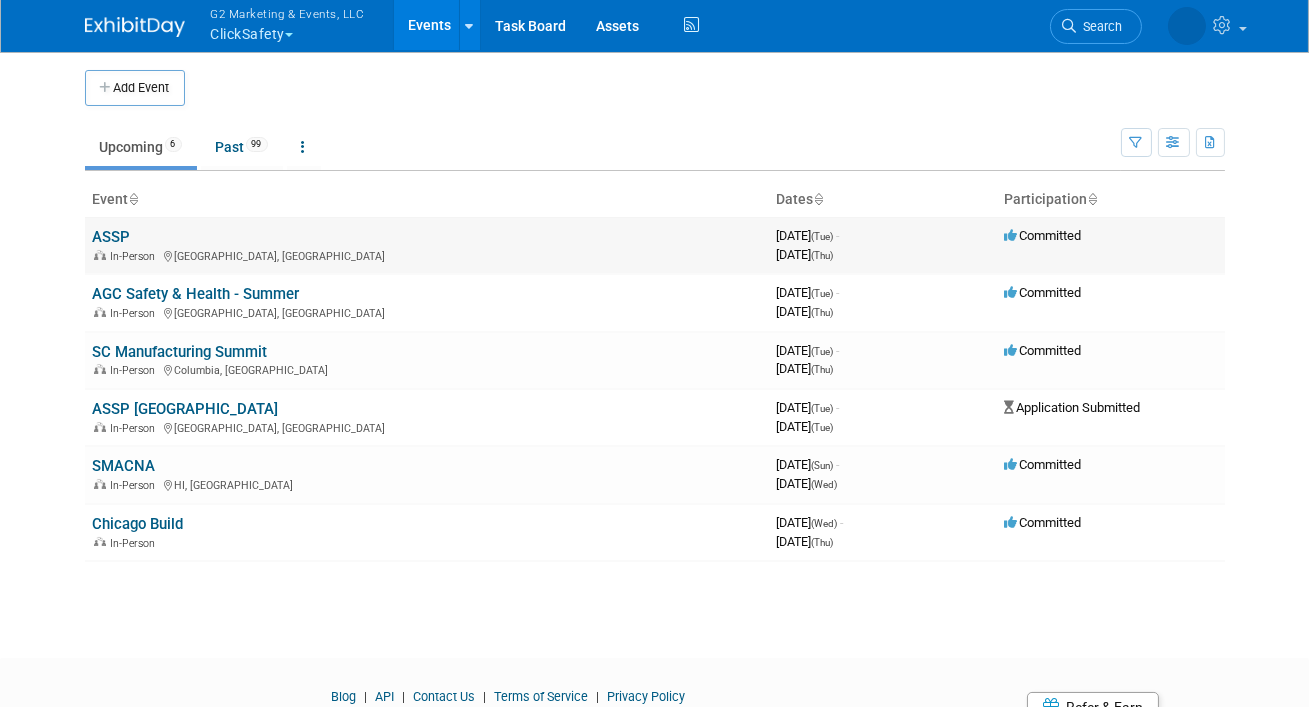 click on "ASSP" at bounding box center (112, 237) 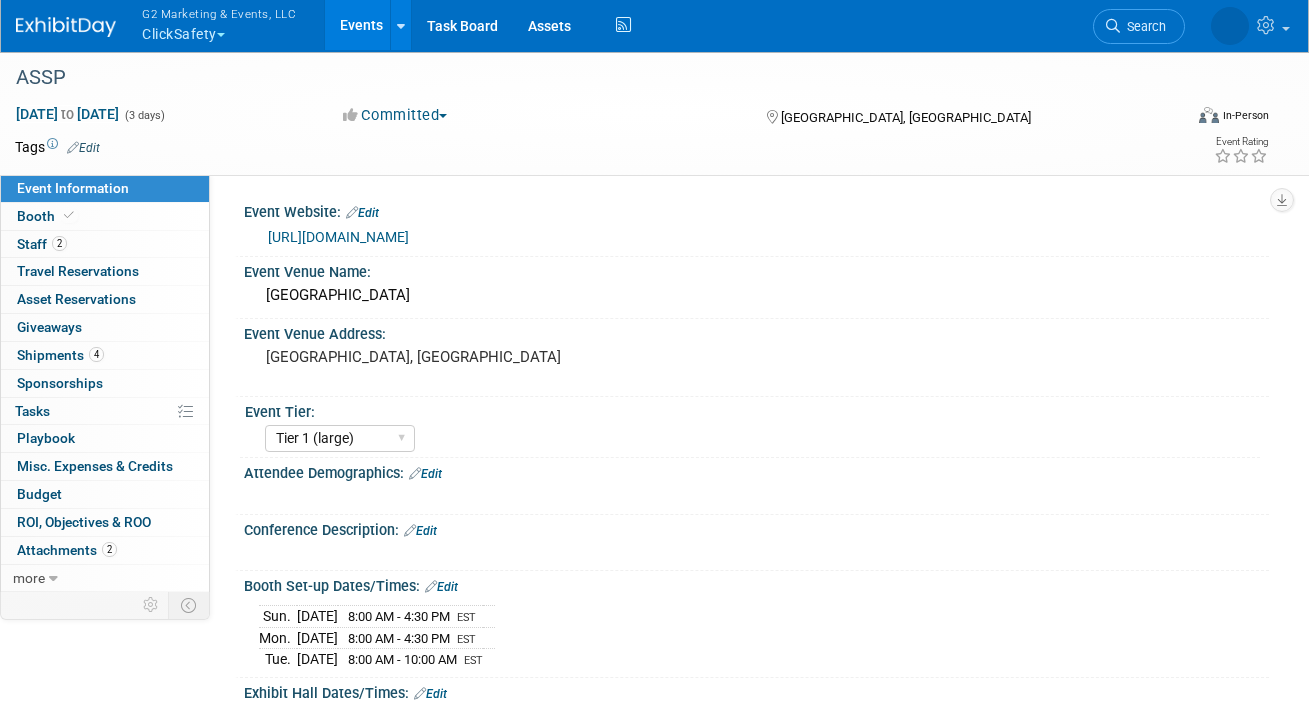 select on "Tier 1 (large)" 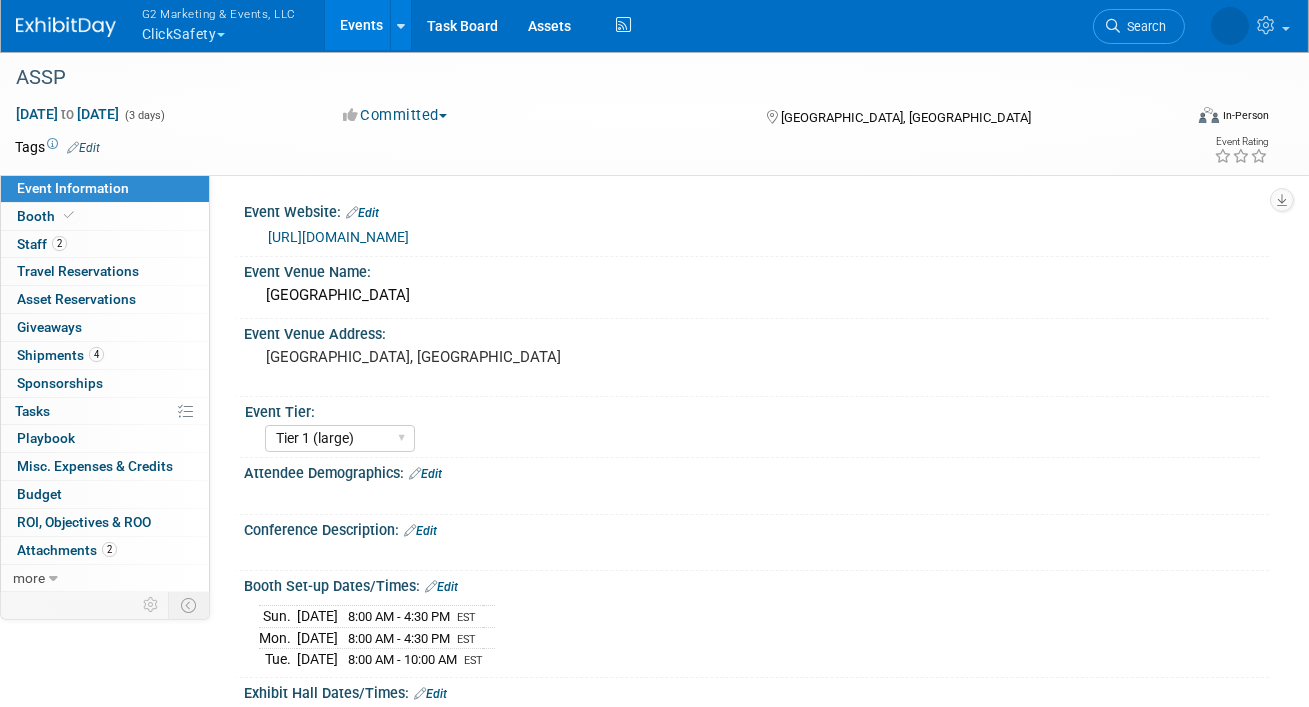 scroll, scrollTop: 0, scrollLeft: 0, axis: both 